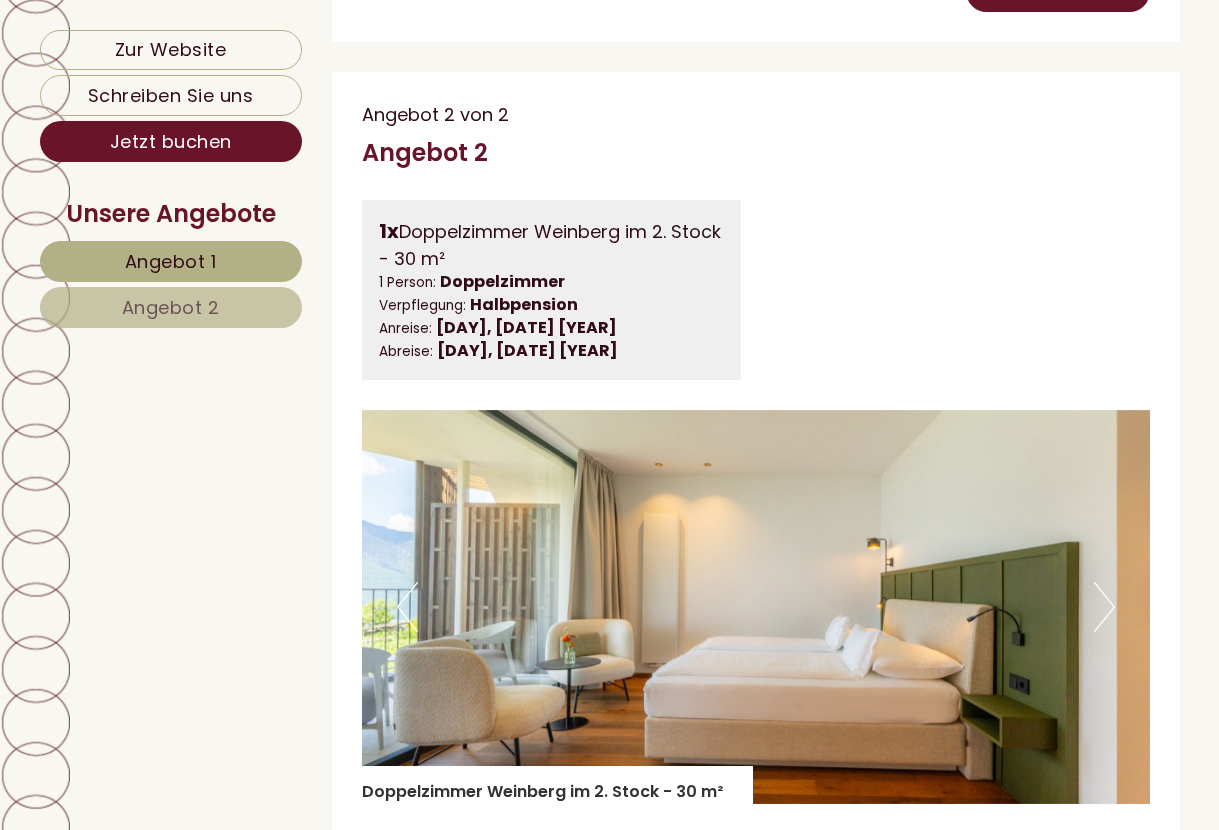 scroll, scrollTop: 2613, scrollLeft: 0, axis: vertical 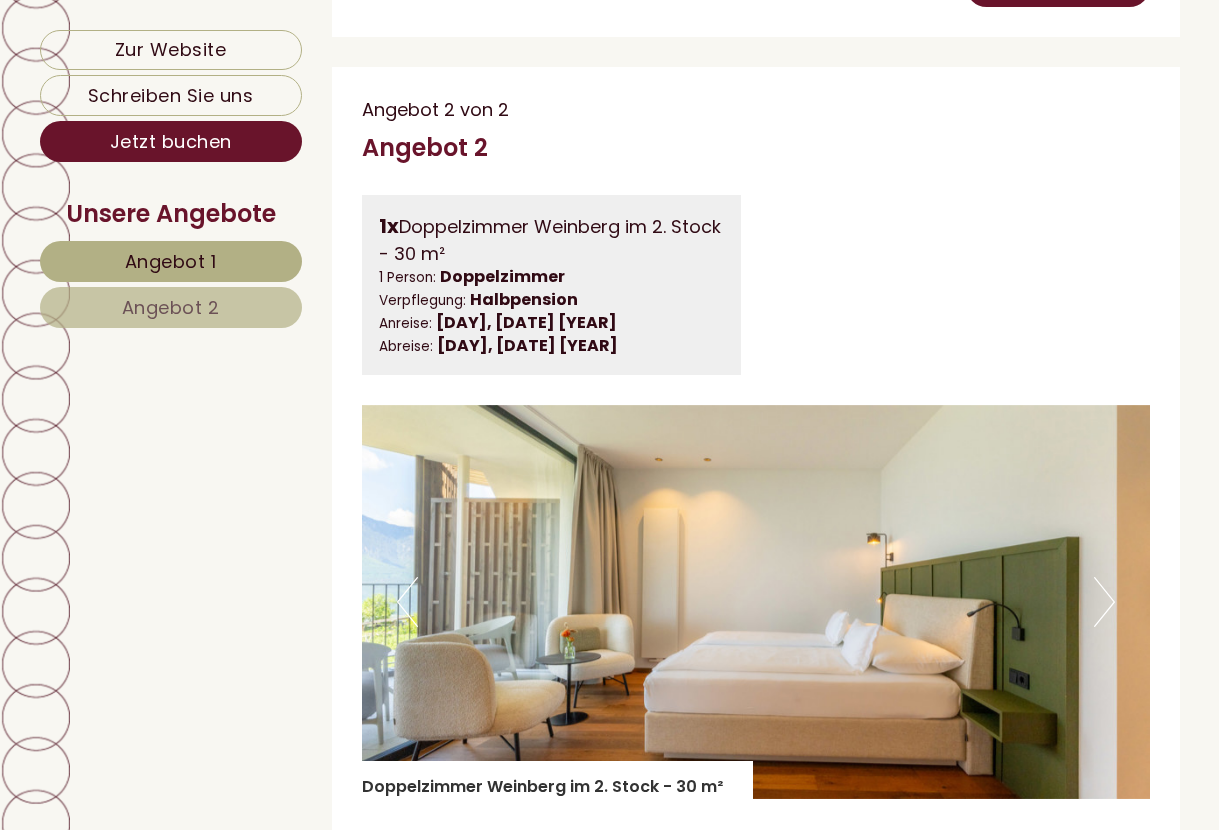 click on "Angebot 2" at bounding box center [171, 307] 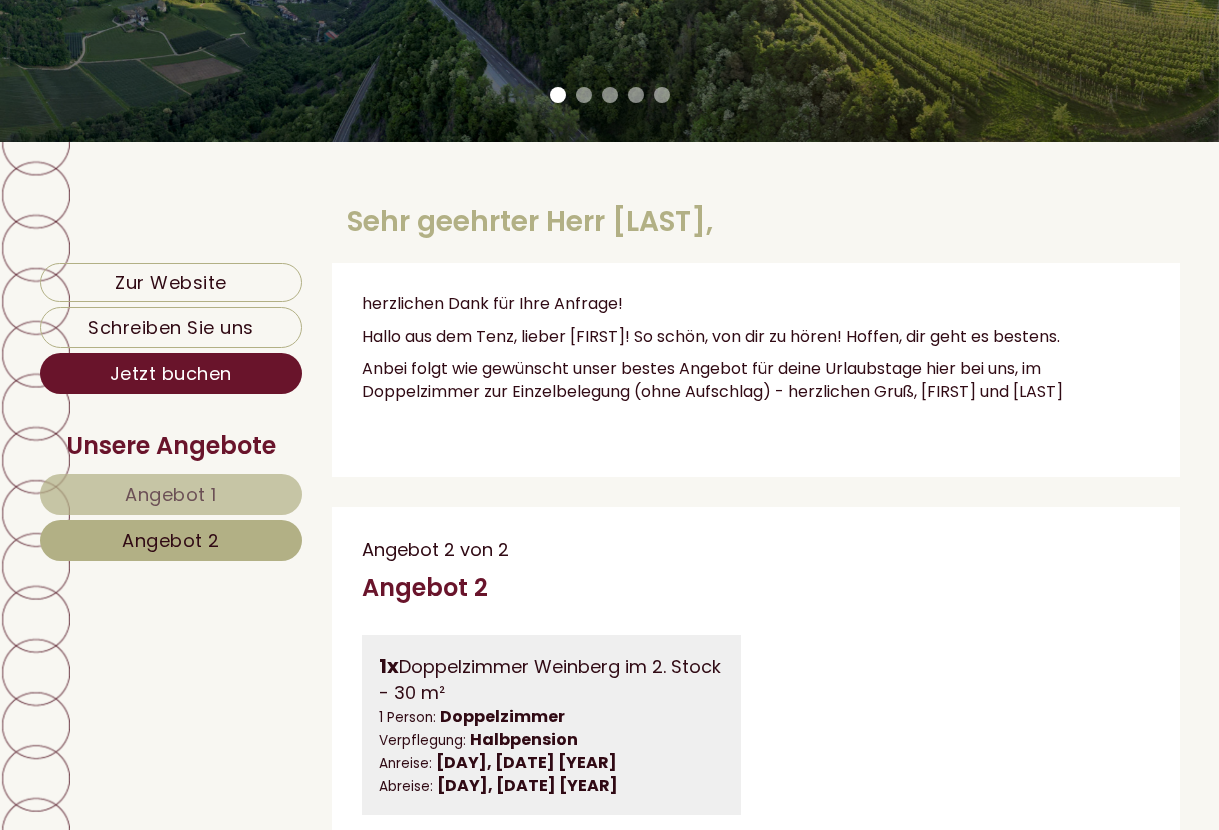 scroll, scrollTop: 486, scrollLeft: 0, axis: vertical 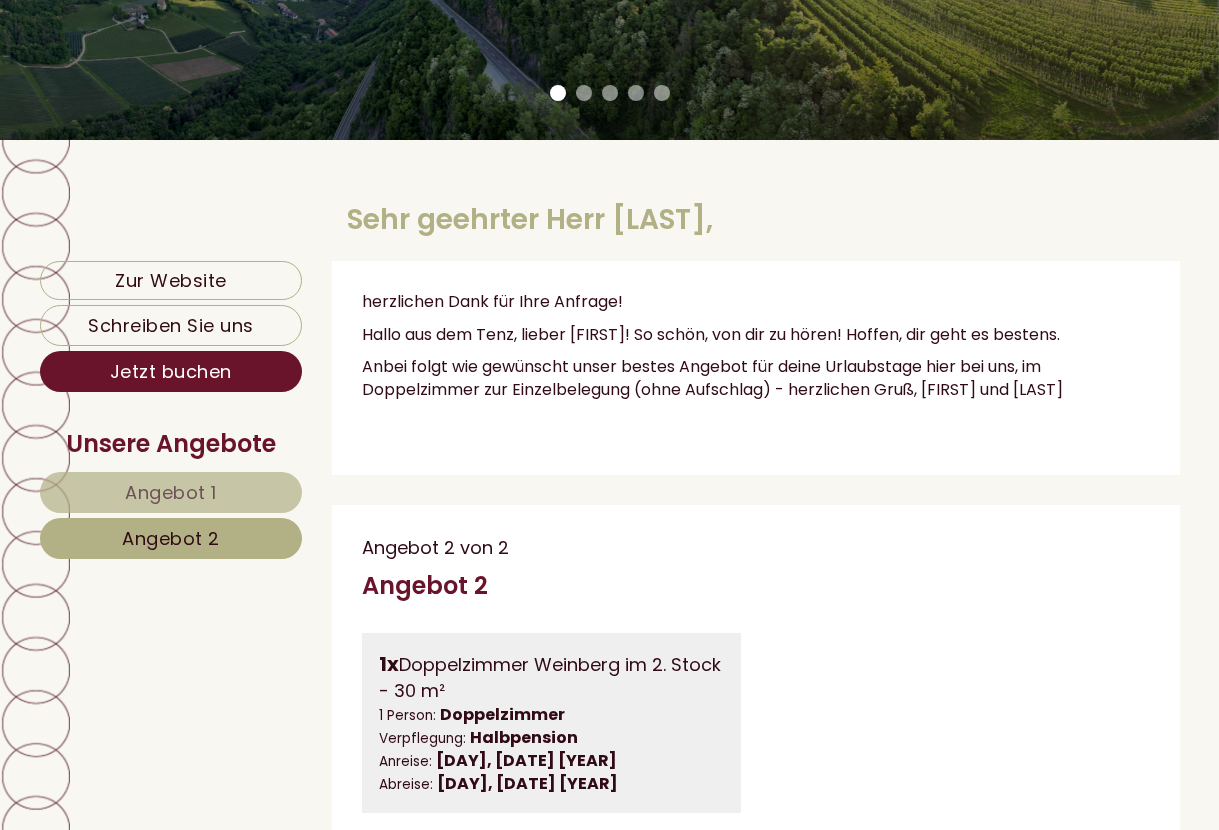click on "Angebot 1" at bounding box center [171, 492] 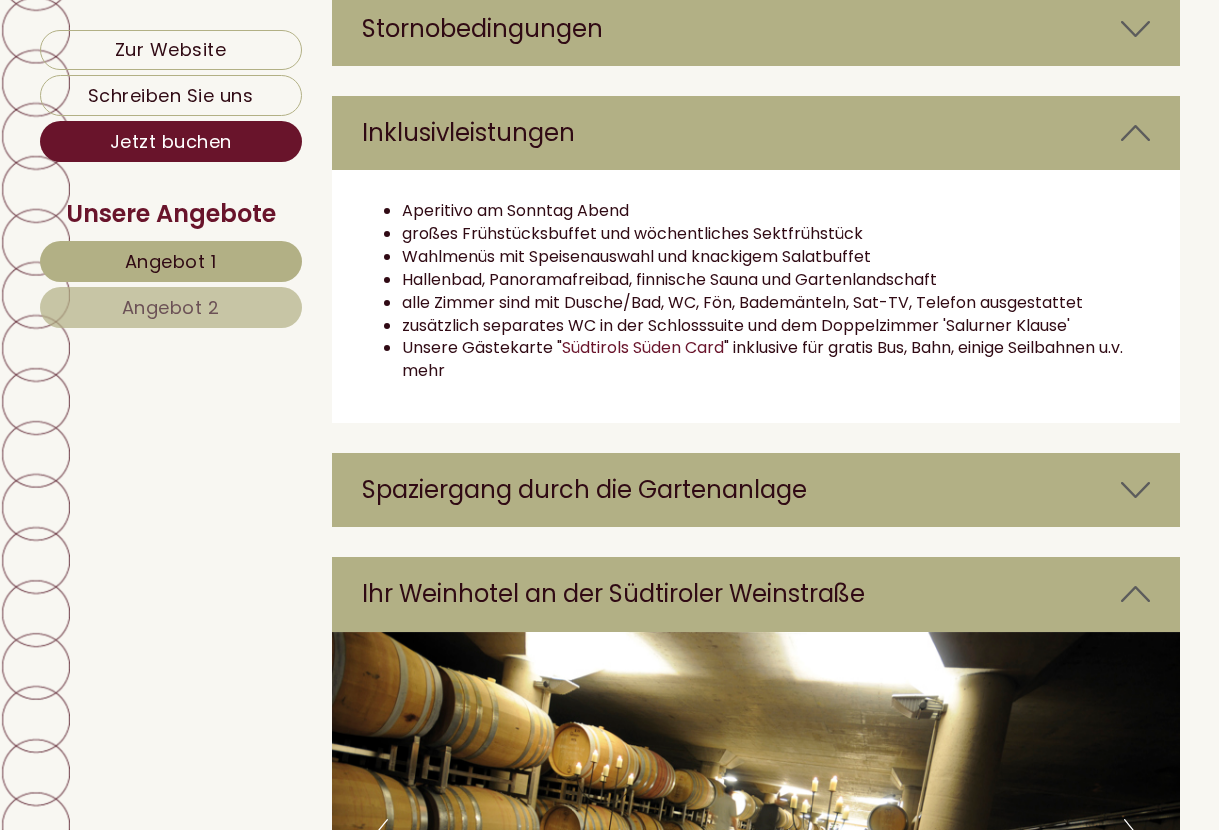 scroll, scrollTop: 2888, scrollLeft: 0, axis: vertical 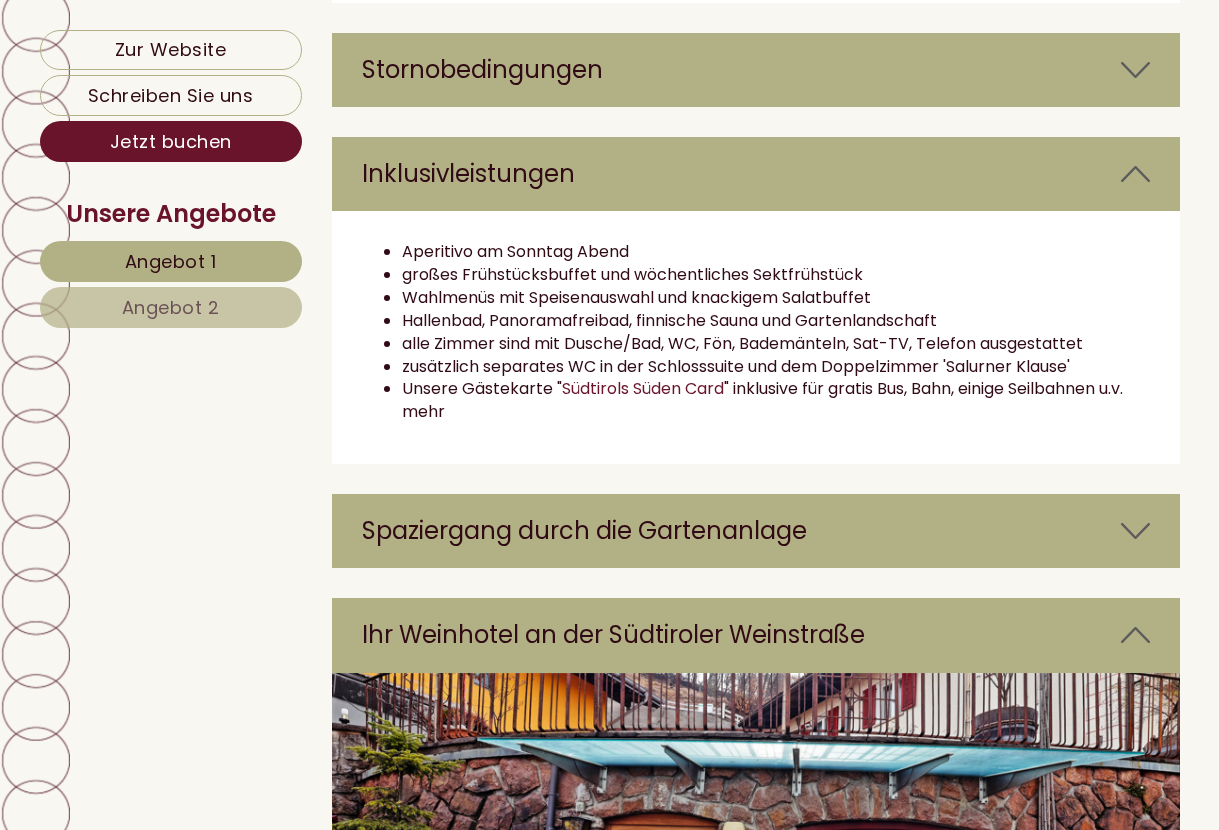click on "Angebot 2" at bounding box center [171, 307] 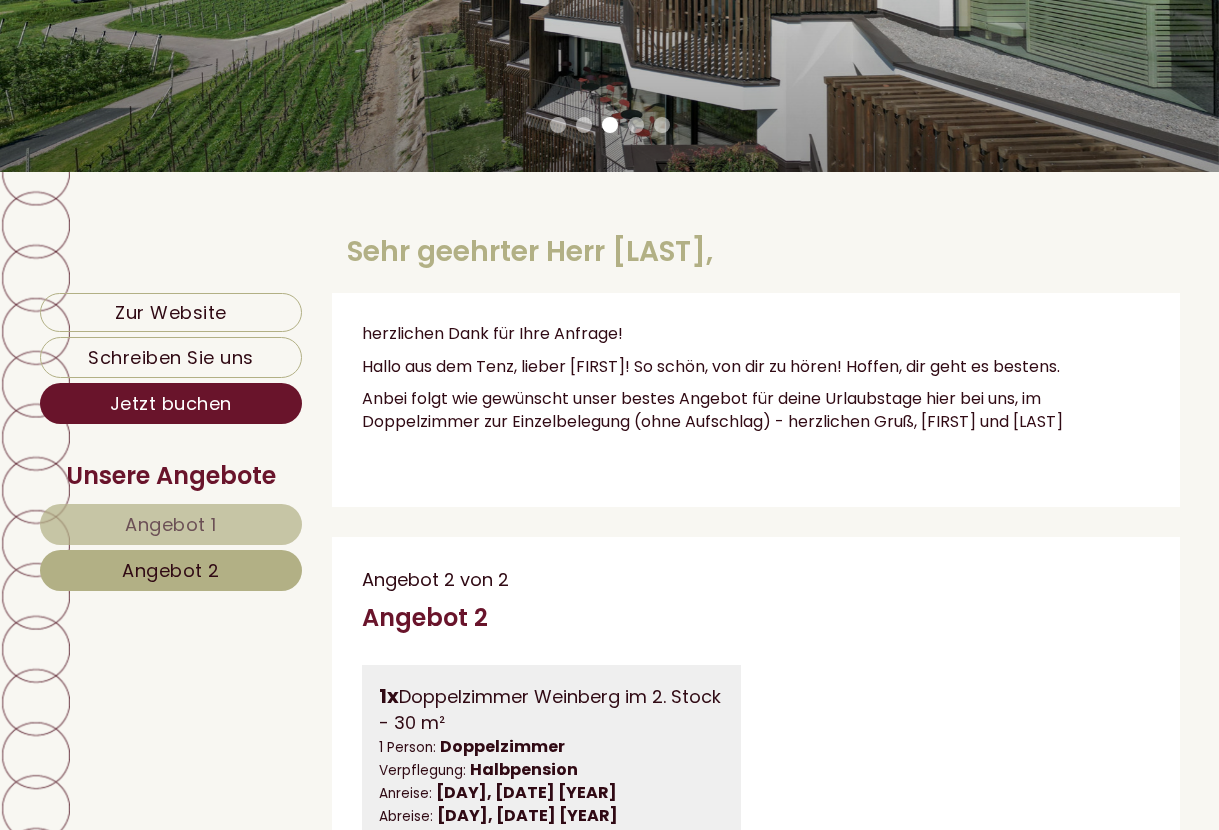 scroll, scrollTop: 453, scrollLeft: 0, axis: vertical 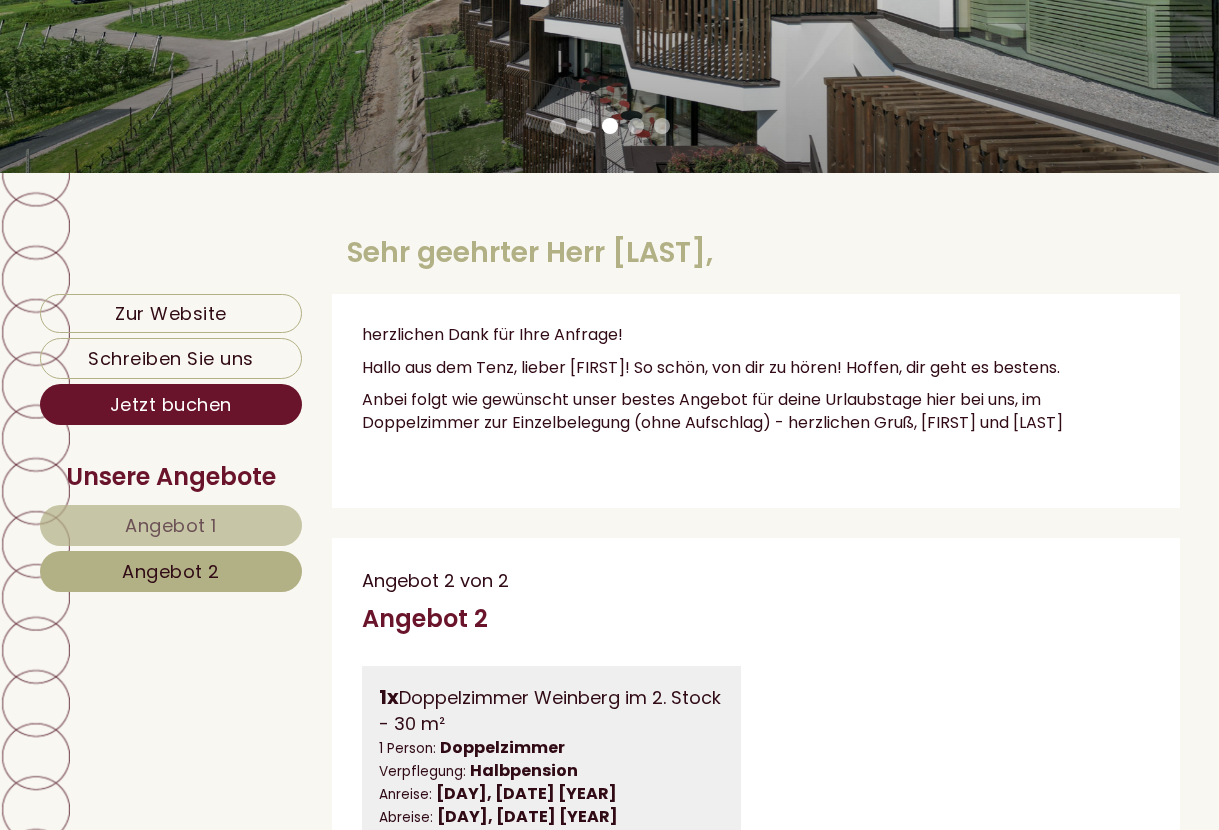 click on "Angebot 1" at bounding box center (171, 525) 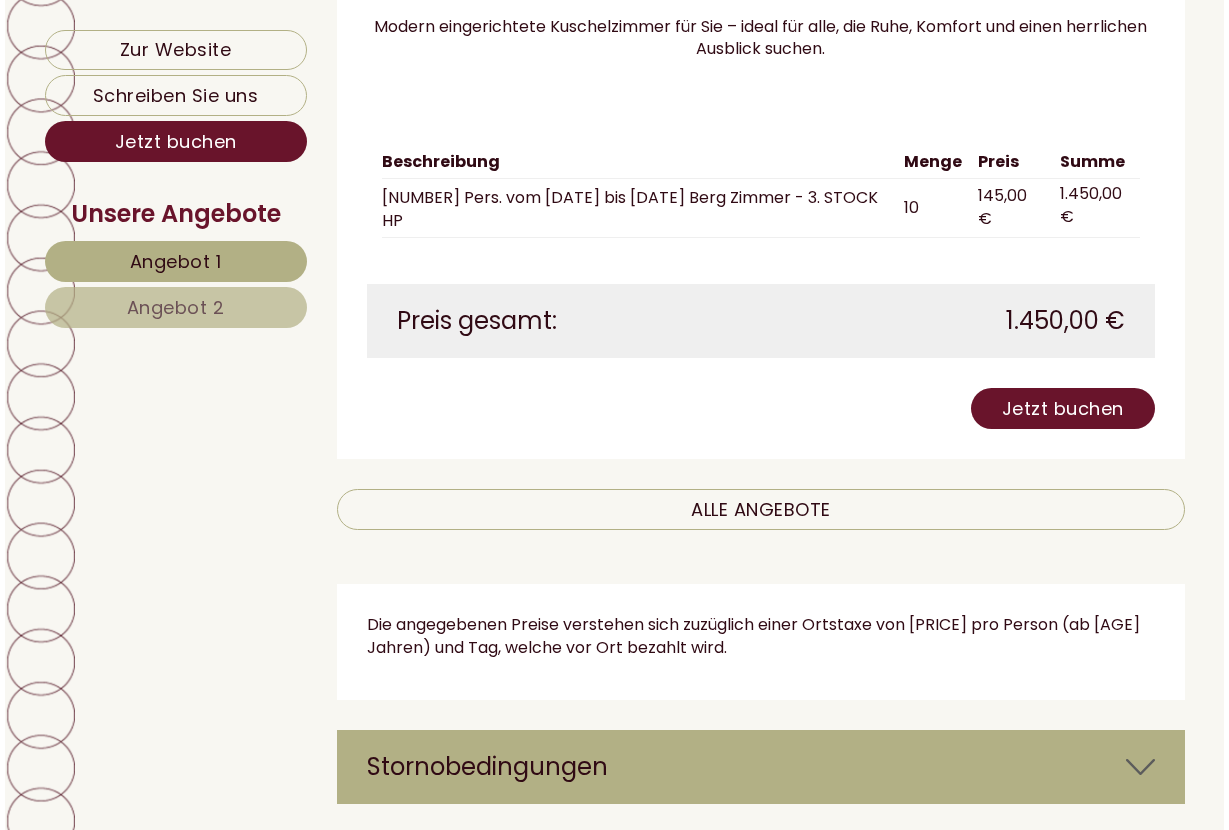 scroll, scrollTop: 2192, scrollLeft: 0, axis: vertical 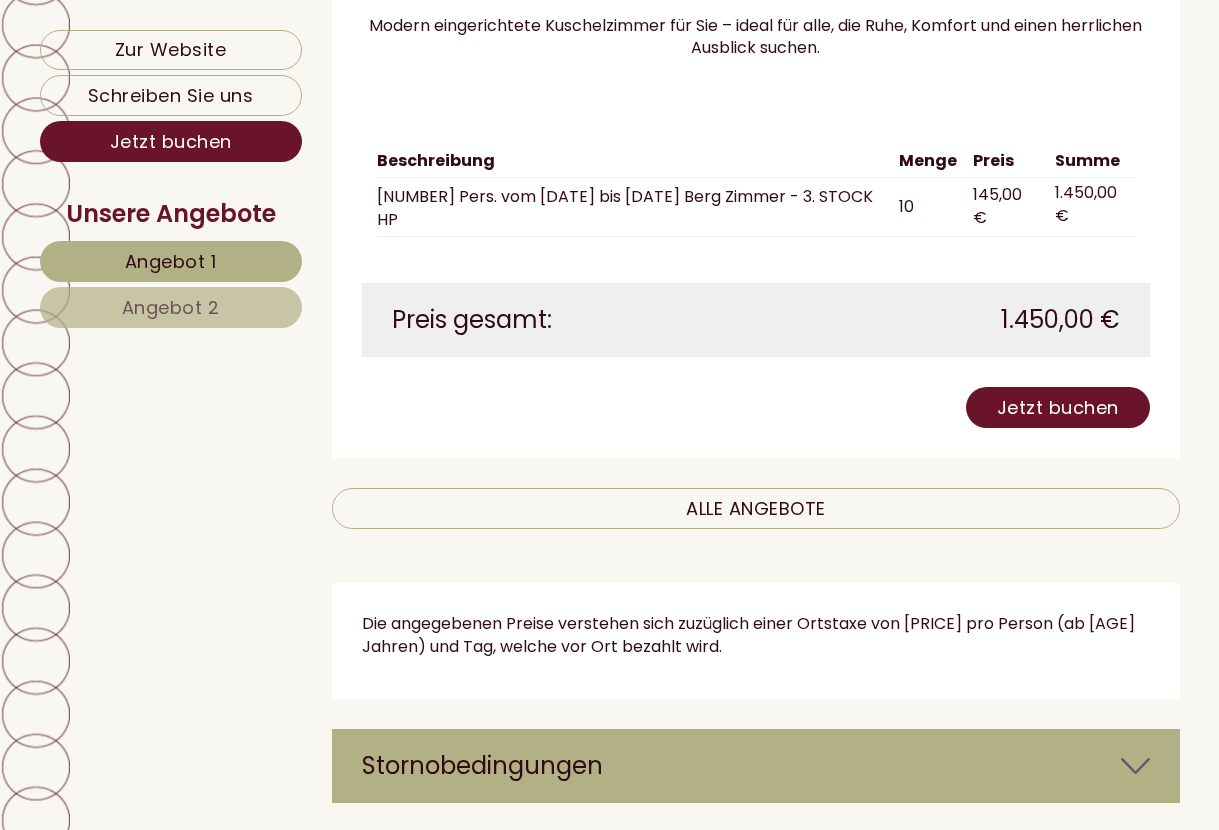 click on "Jetzt buchen" at bounding box center [1058, 407] 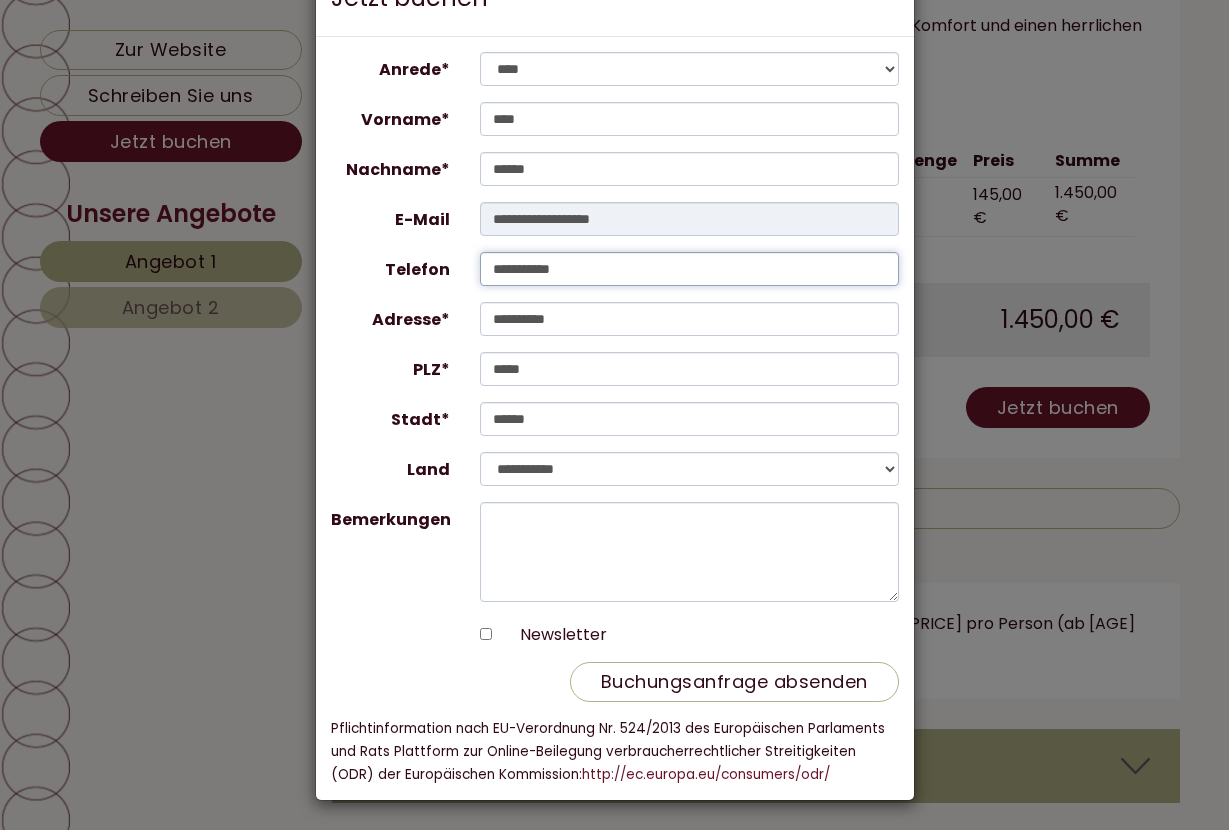 scroll, scrollTop: 79, scrollLeft: 0, axis: vertical 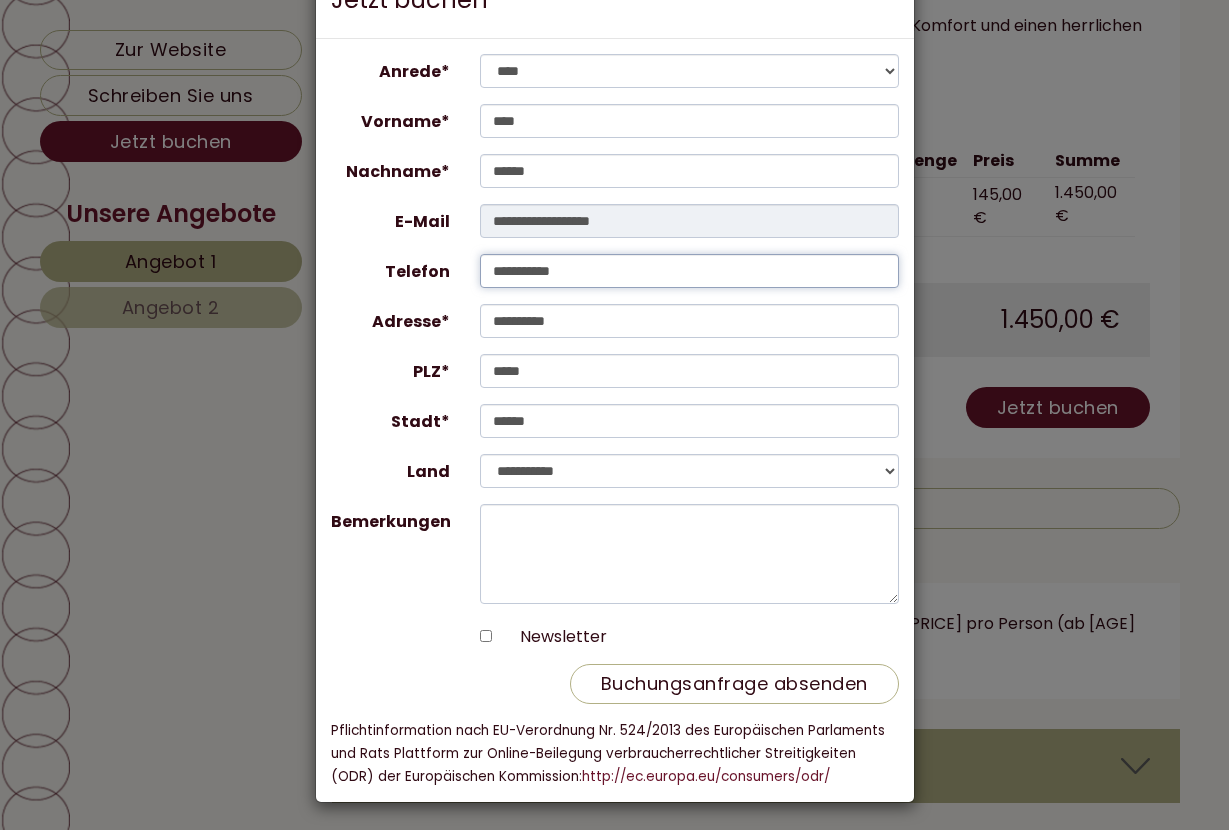 type on "**********" 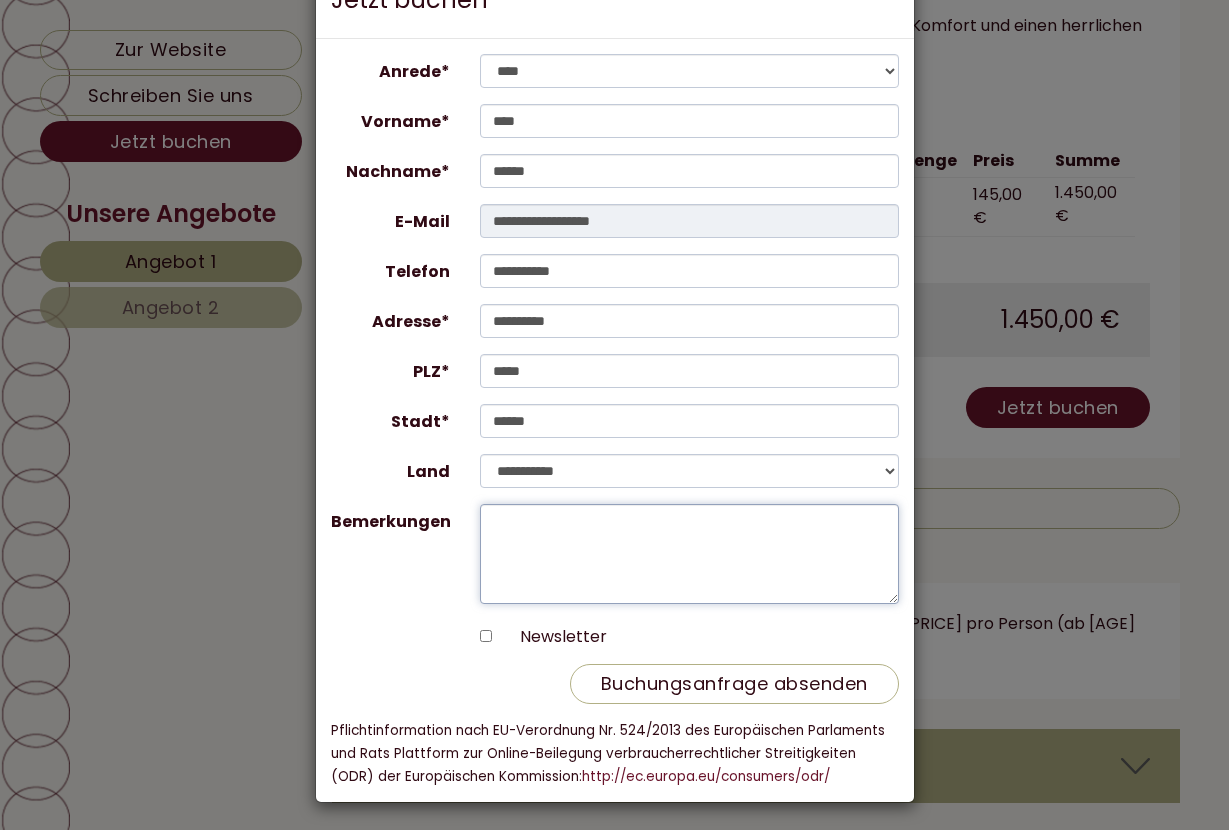 click on "Bemerkungen" at bounding box center (689, 554) 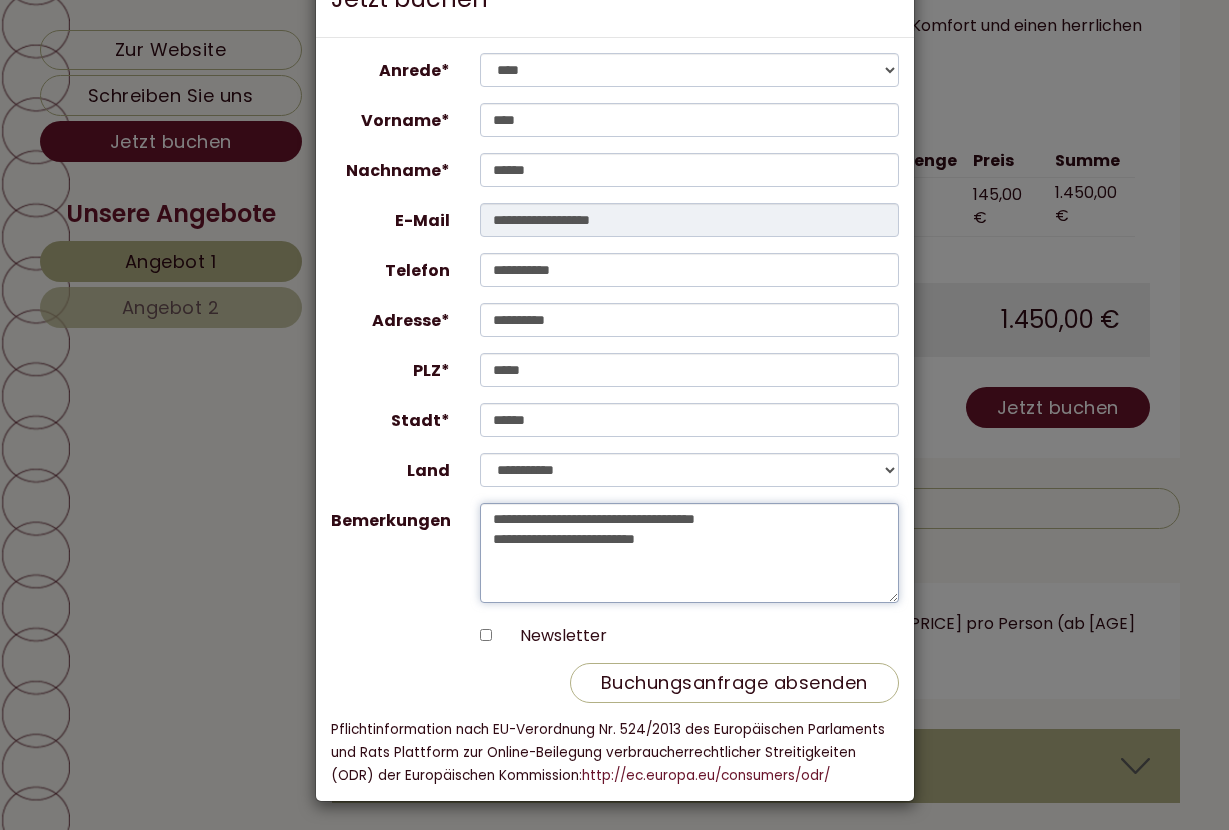 scroll, scrollTop: 79, scrollLeft: 0, axis: vertical 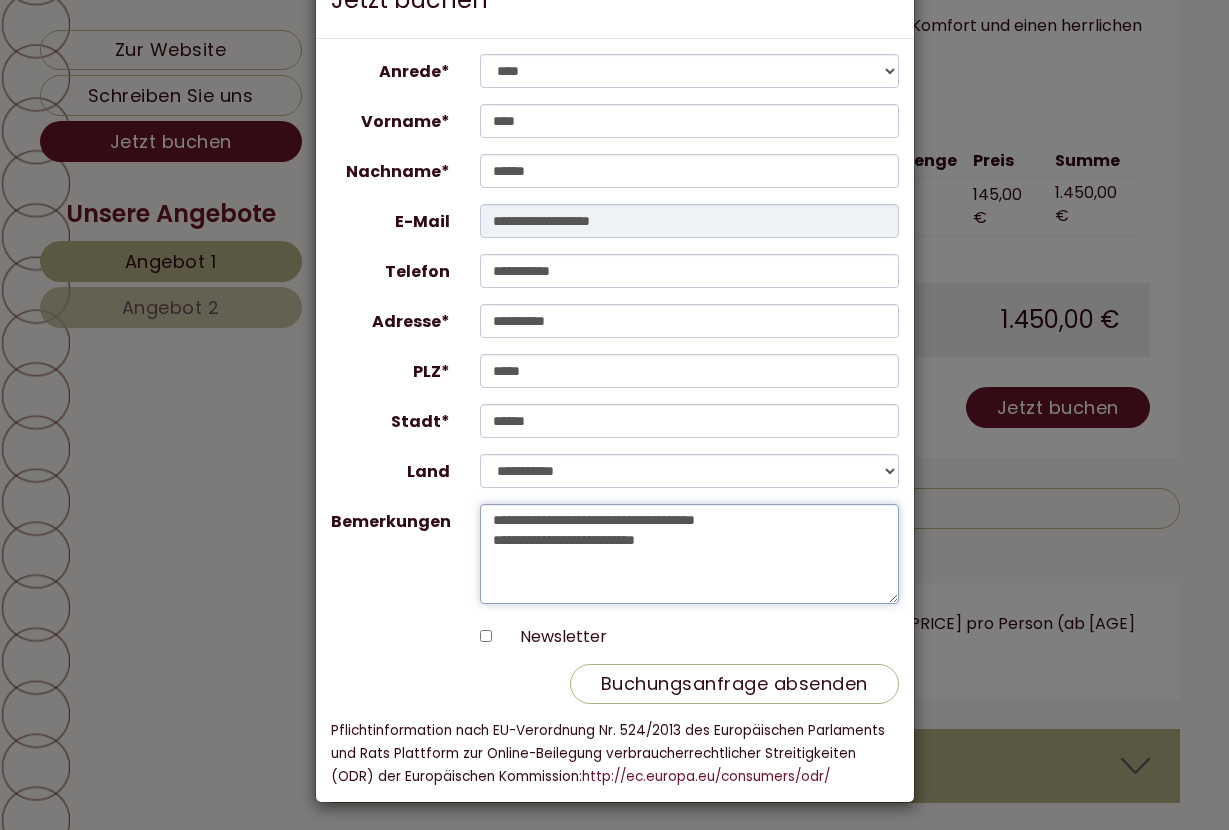 click on "**********" at bounding box center [689, 554] 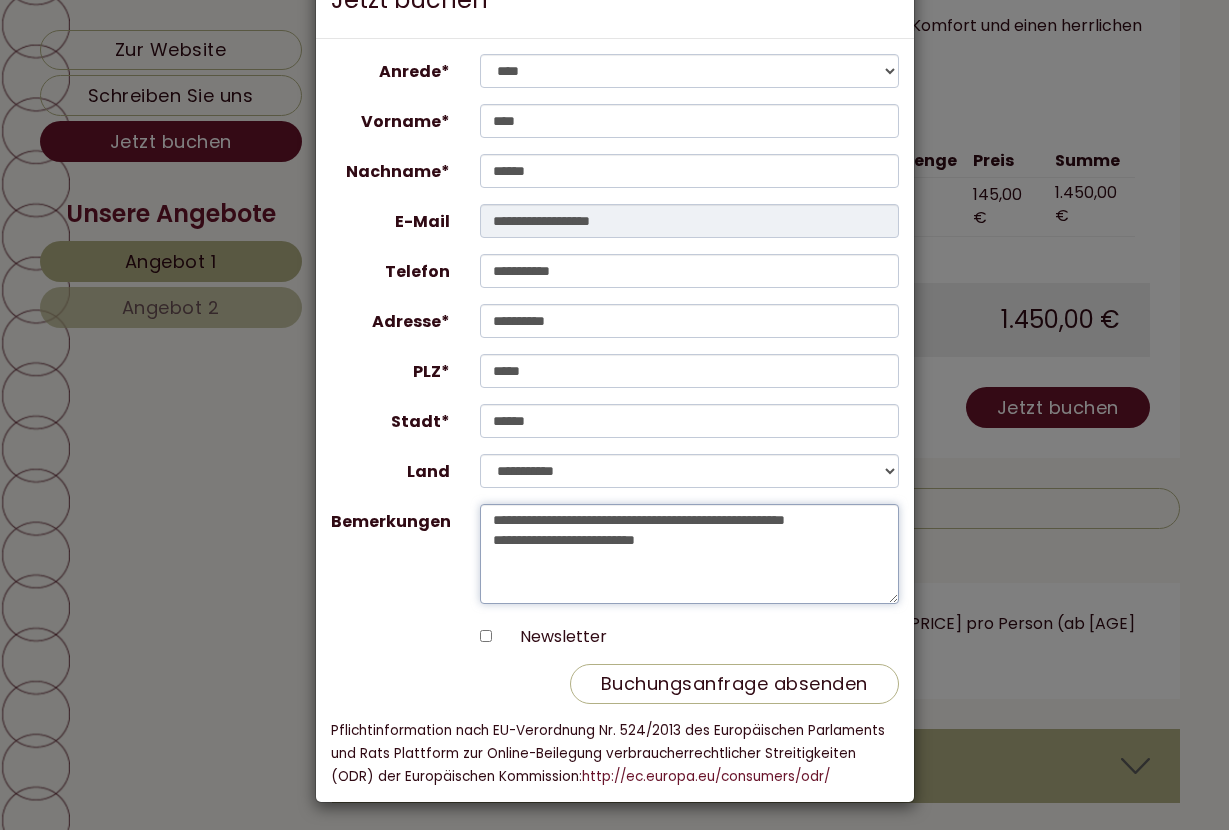 click on "**********" at bounding box center (689, 554) 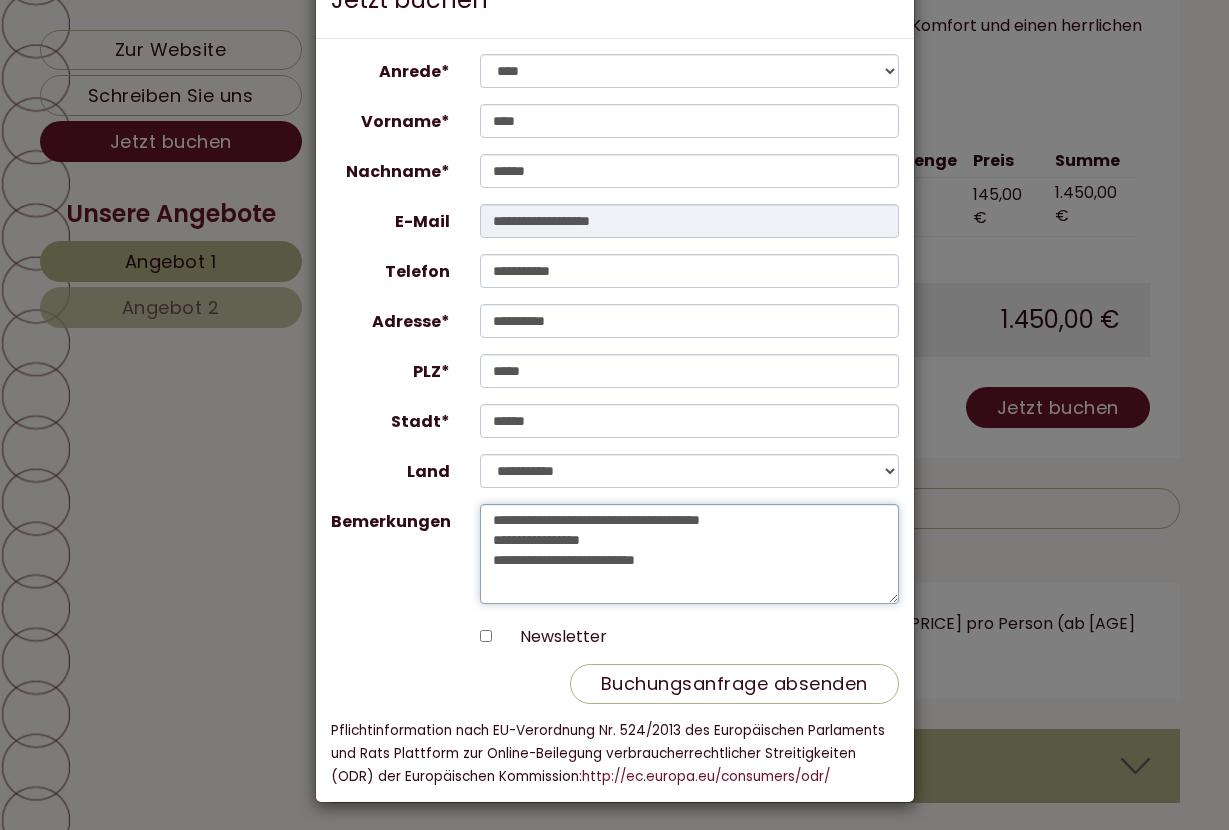 click on "**********" at bounding box center [689, 554] 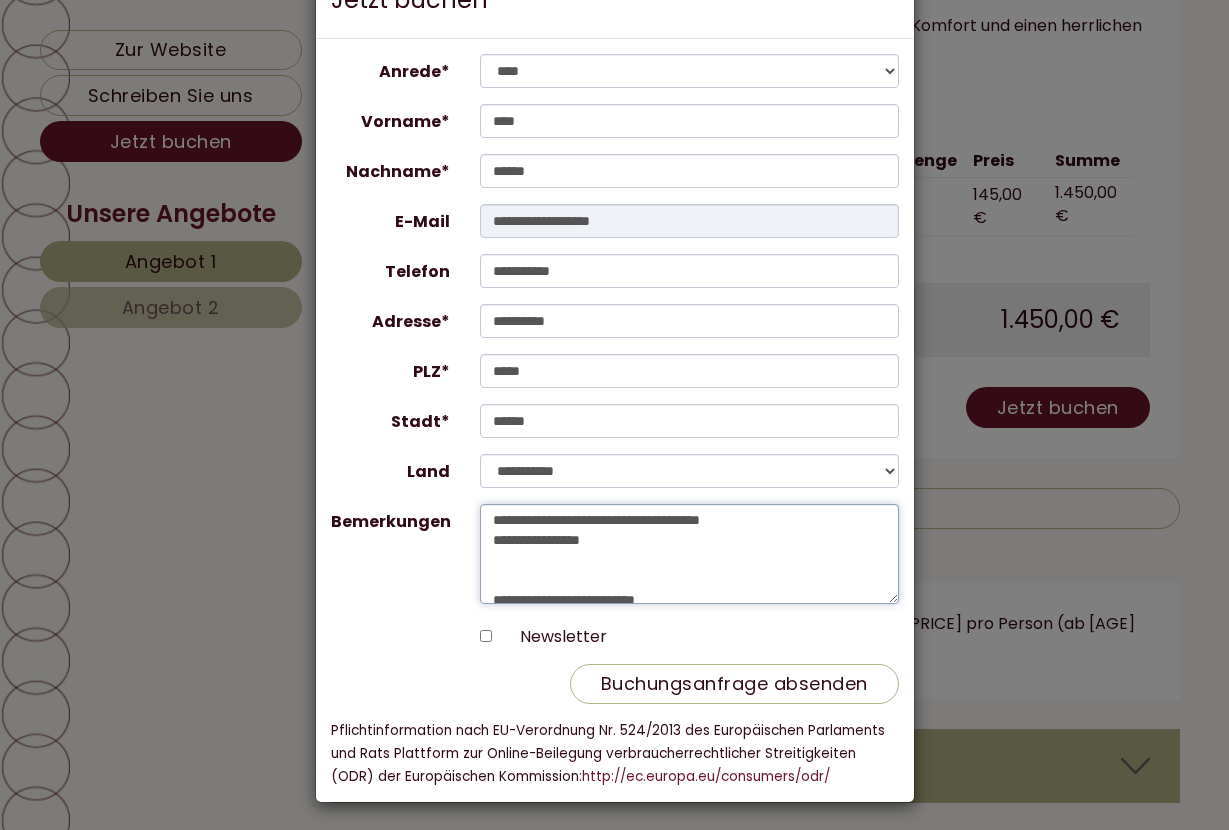 click on "**********" at bounding box center (689, 554) 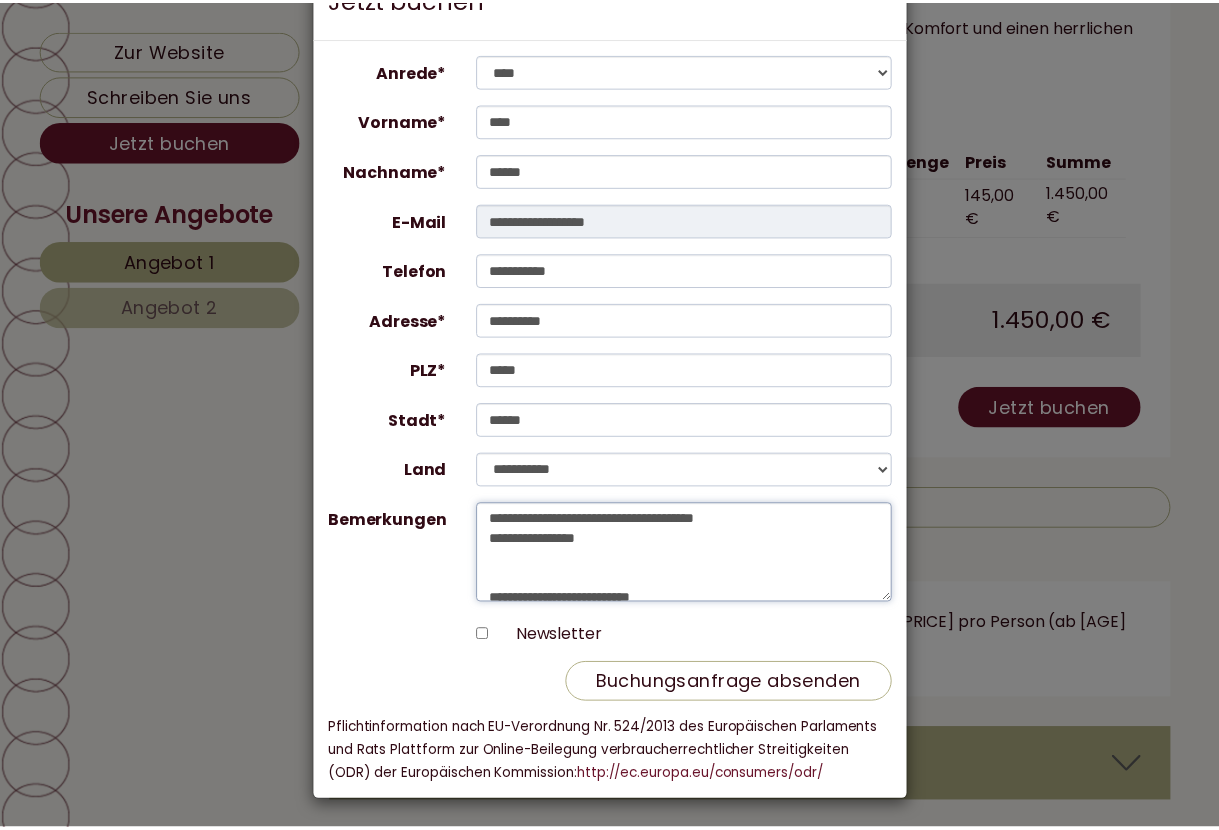 scroll, scrollTop: 79, scrollLeft: 0, axis: vertical 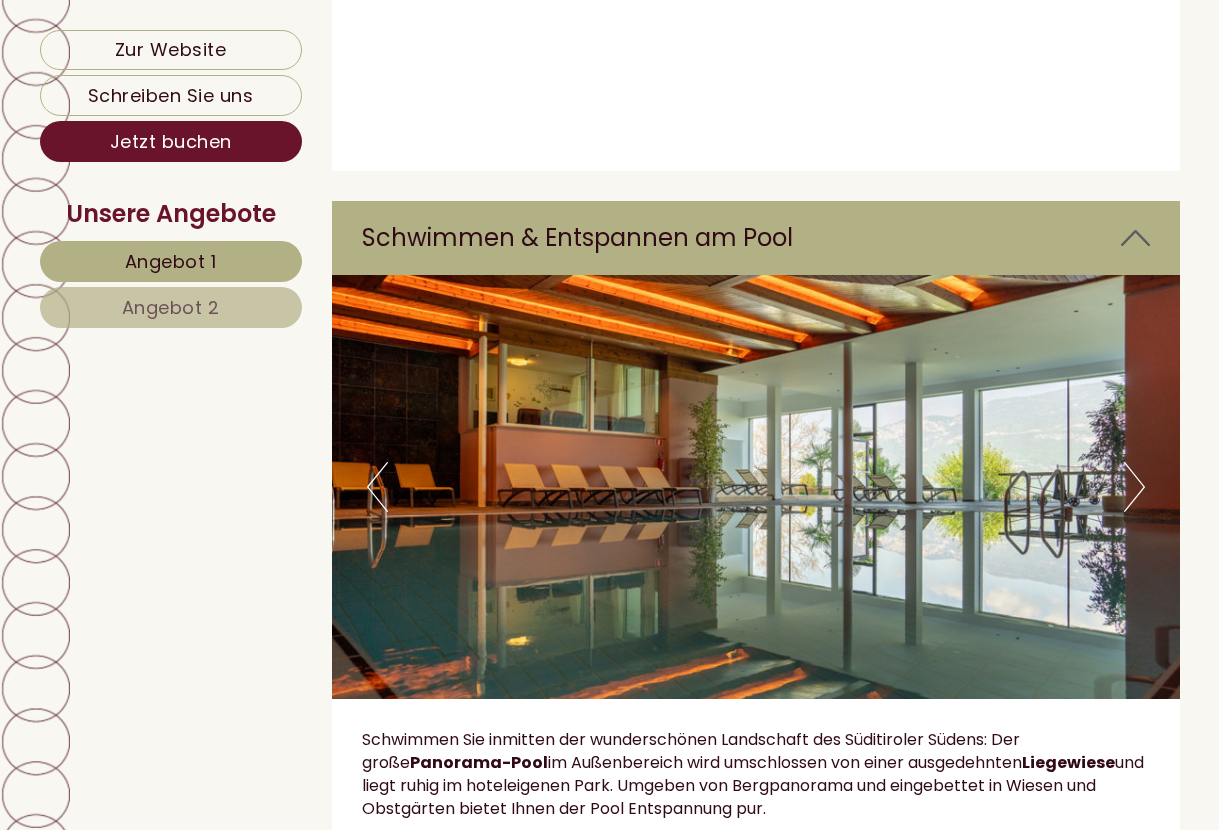 click on "Next" at bounding box center [1134, 487] 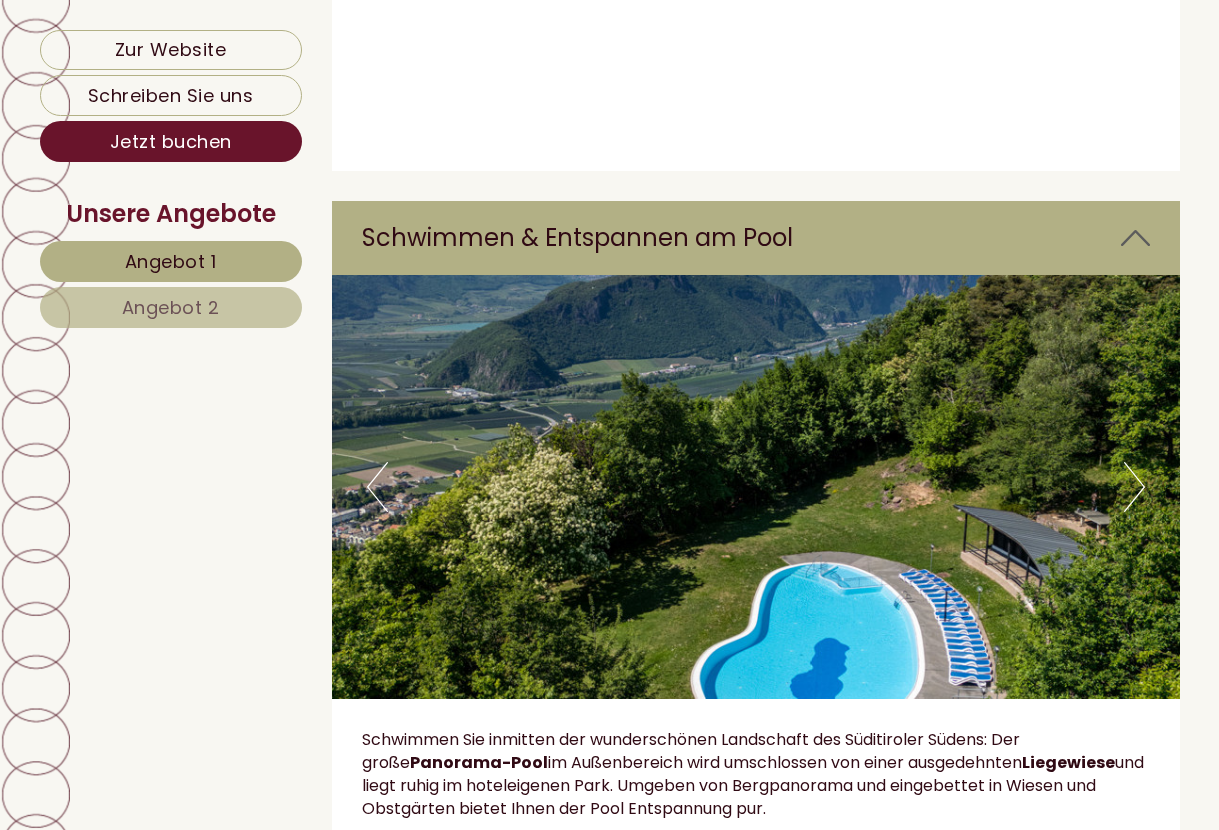click on "Next" at bounding box center [1134, 487] 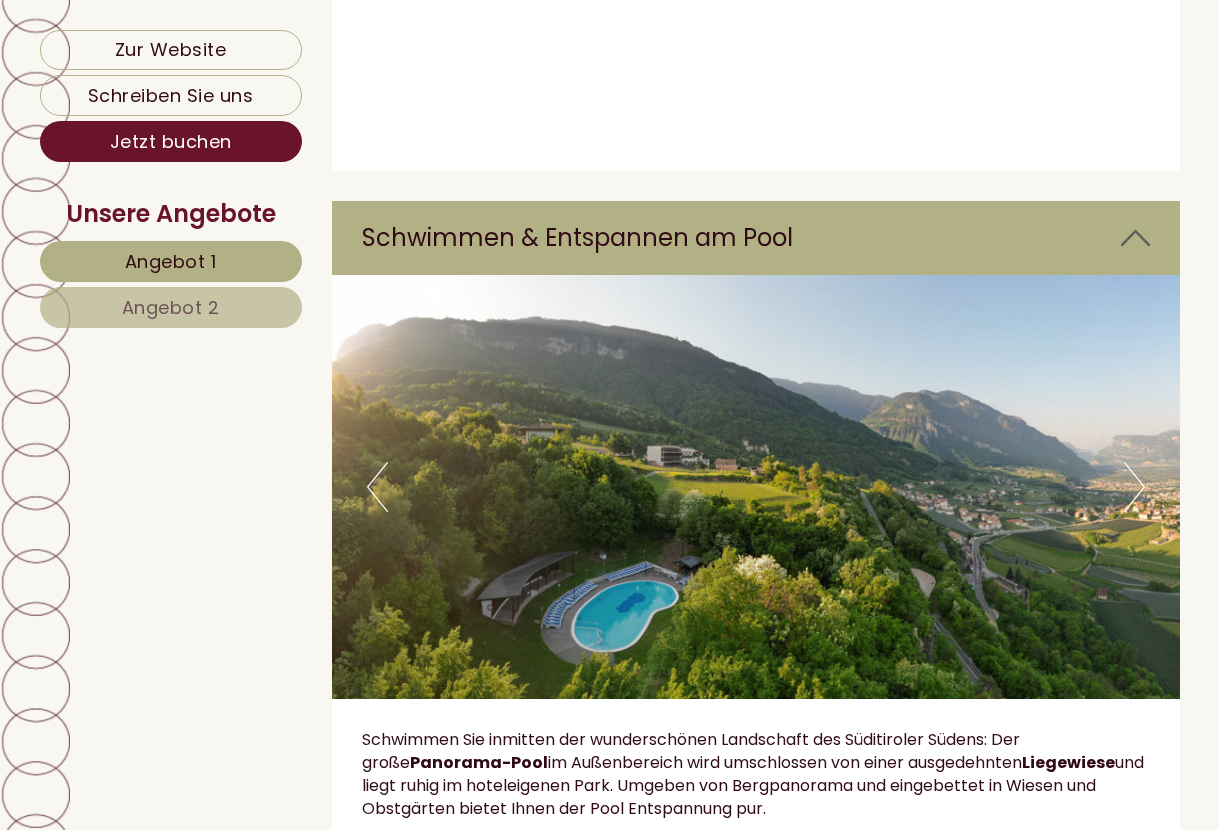 click on "Next" at bounding box center (1134, 487) 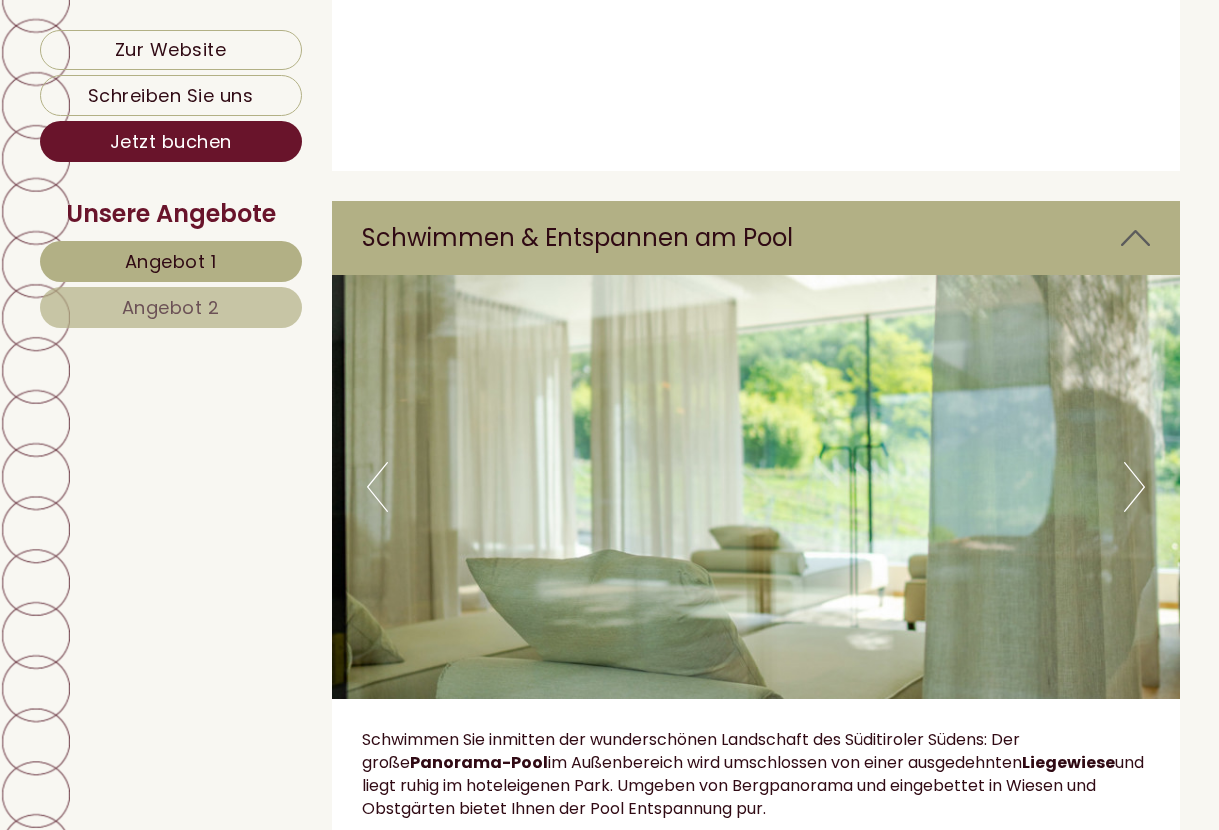 click on "Next" at bounding box center [1134, 487] 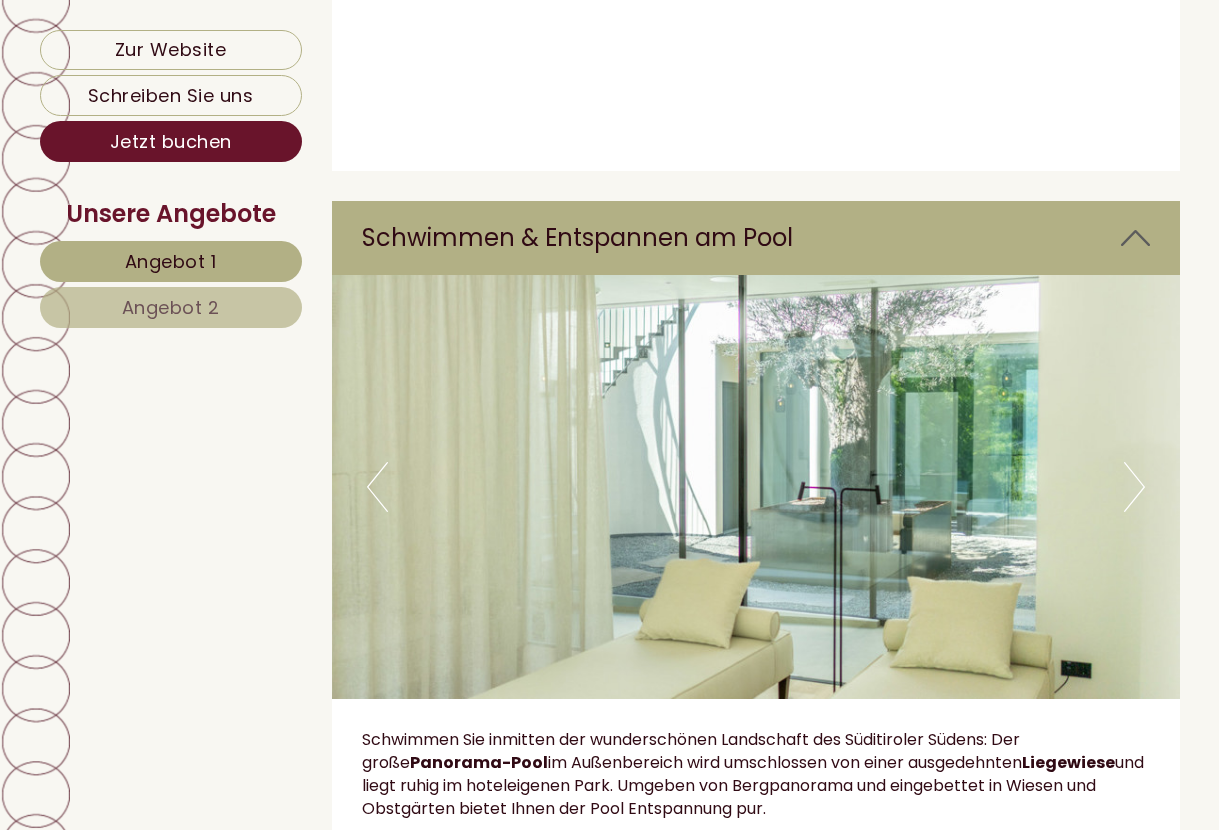 click on "Next" at bounding box center (1134, 487) 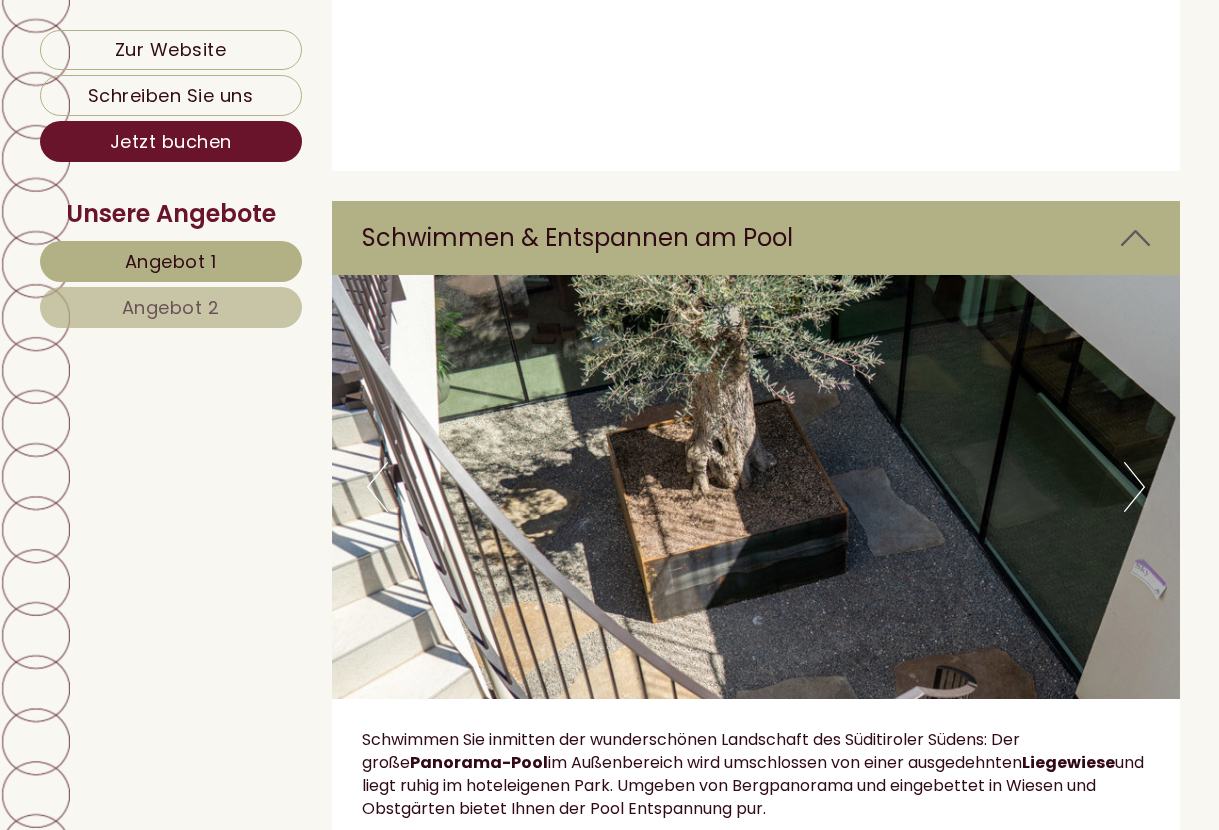 click on "Next" at bounding box center (1134, 487) 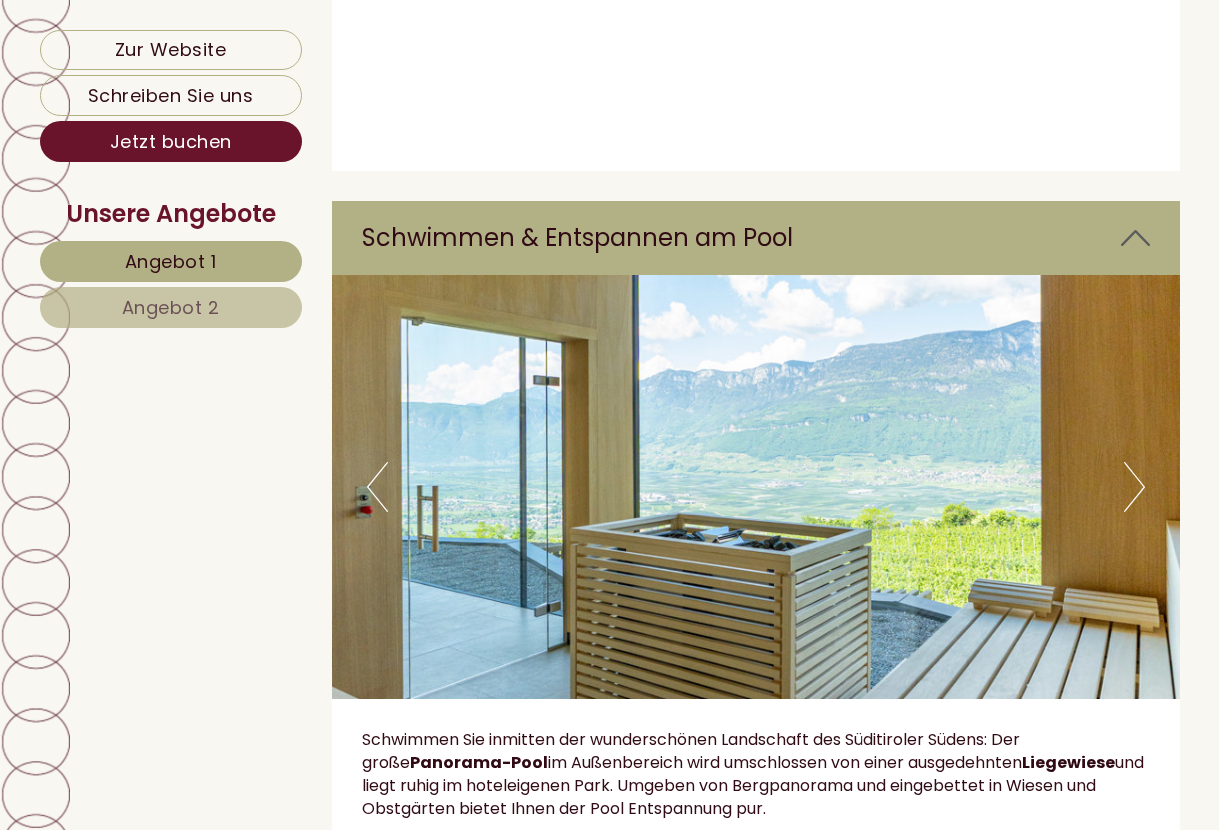 click on "Next" at bounding box center (1134, 487) 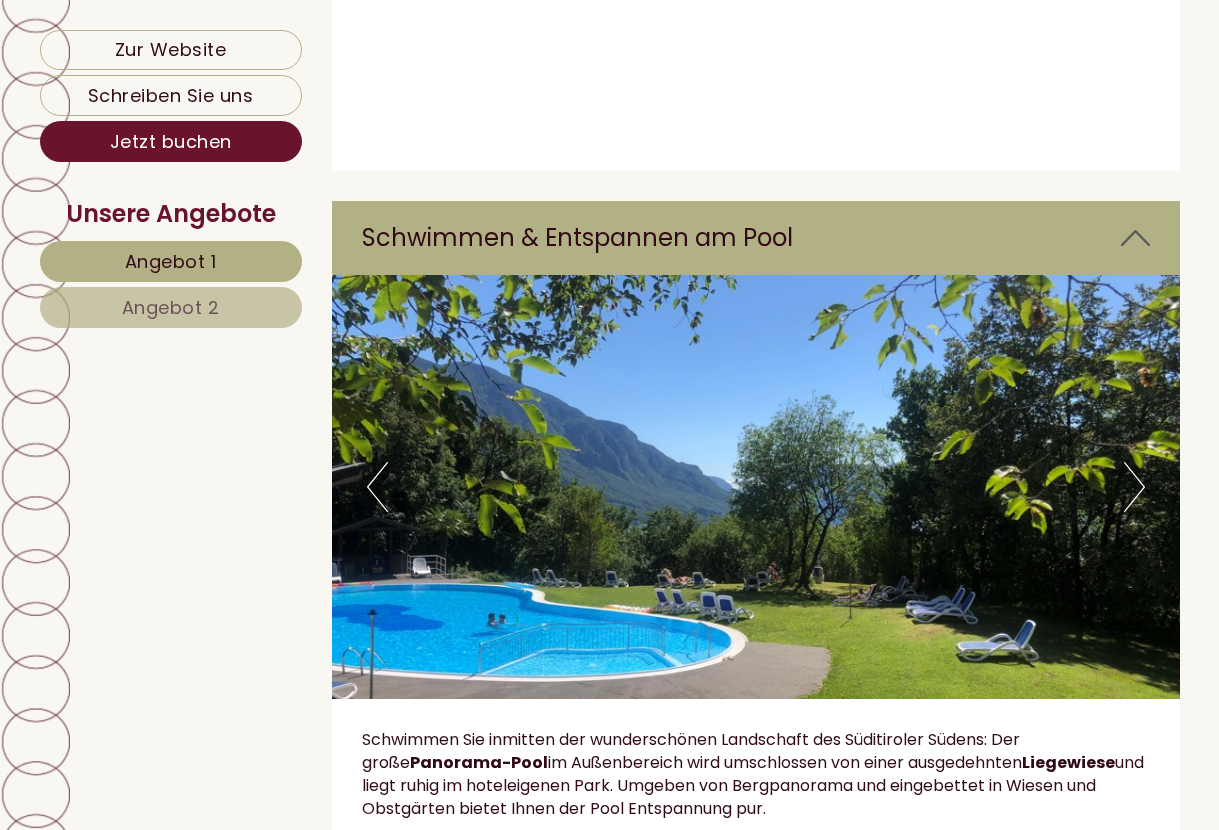 click on "Next" at bounding box center (1134, 487) 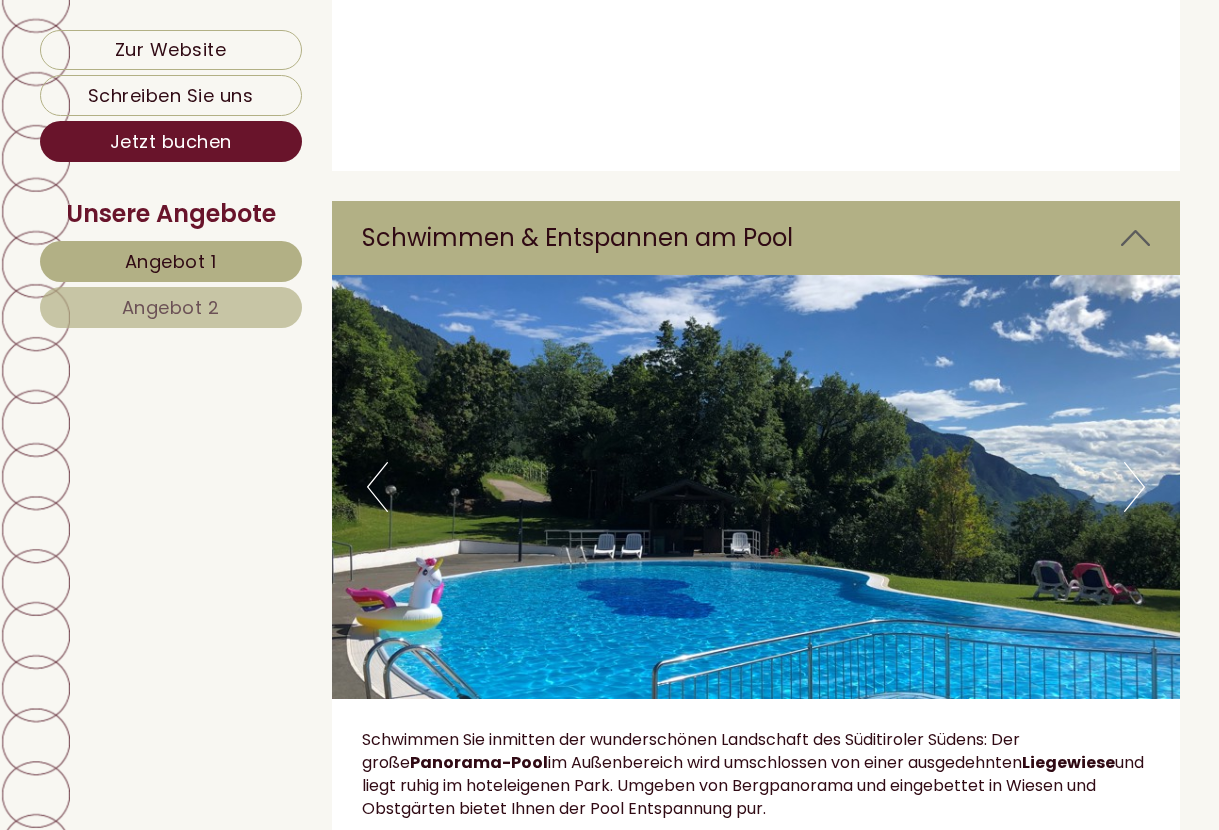 click on "Next" at bounding box center [1134, 487] 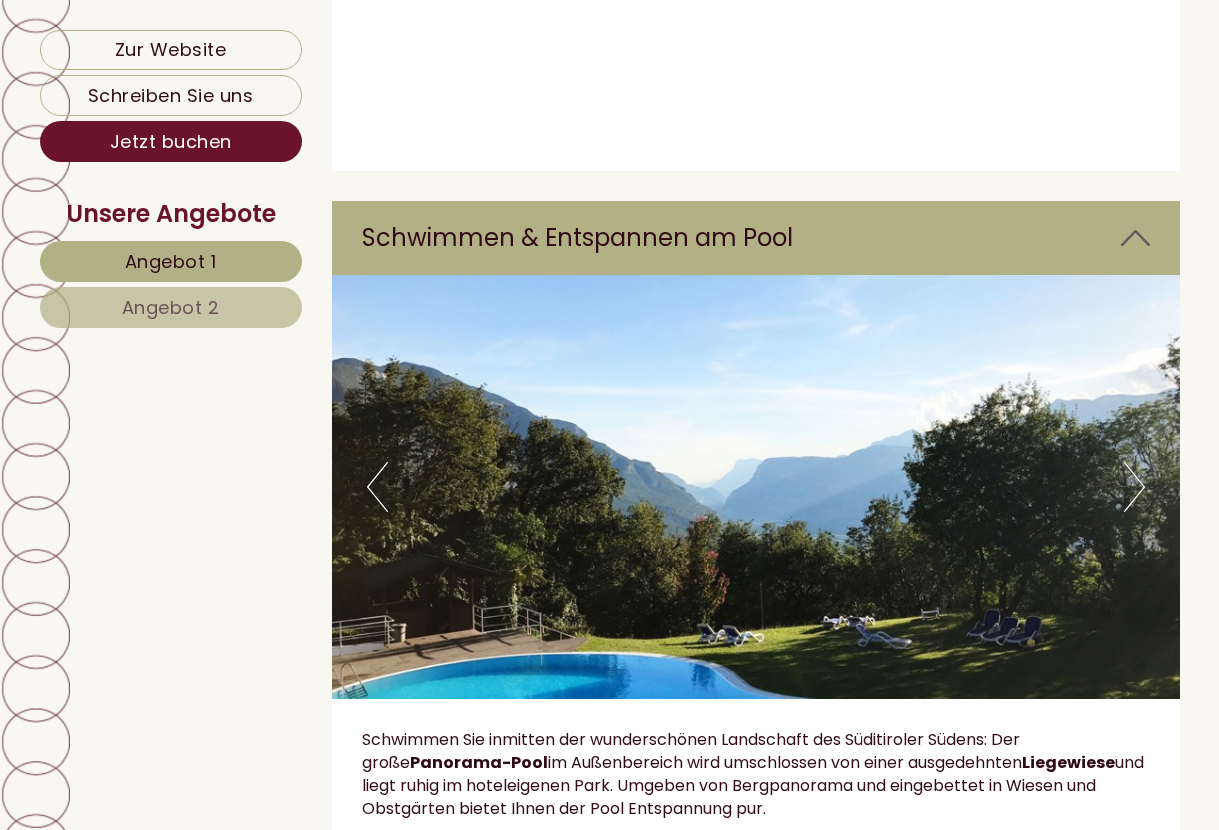 click on "Next" at bounding box center (1134, 487) 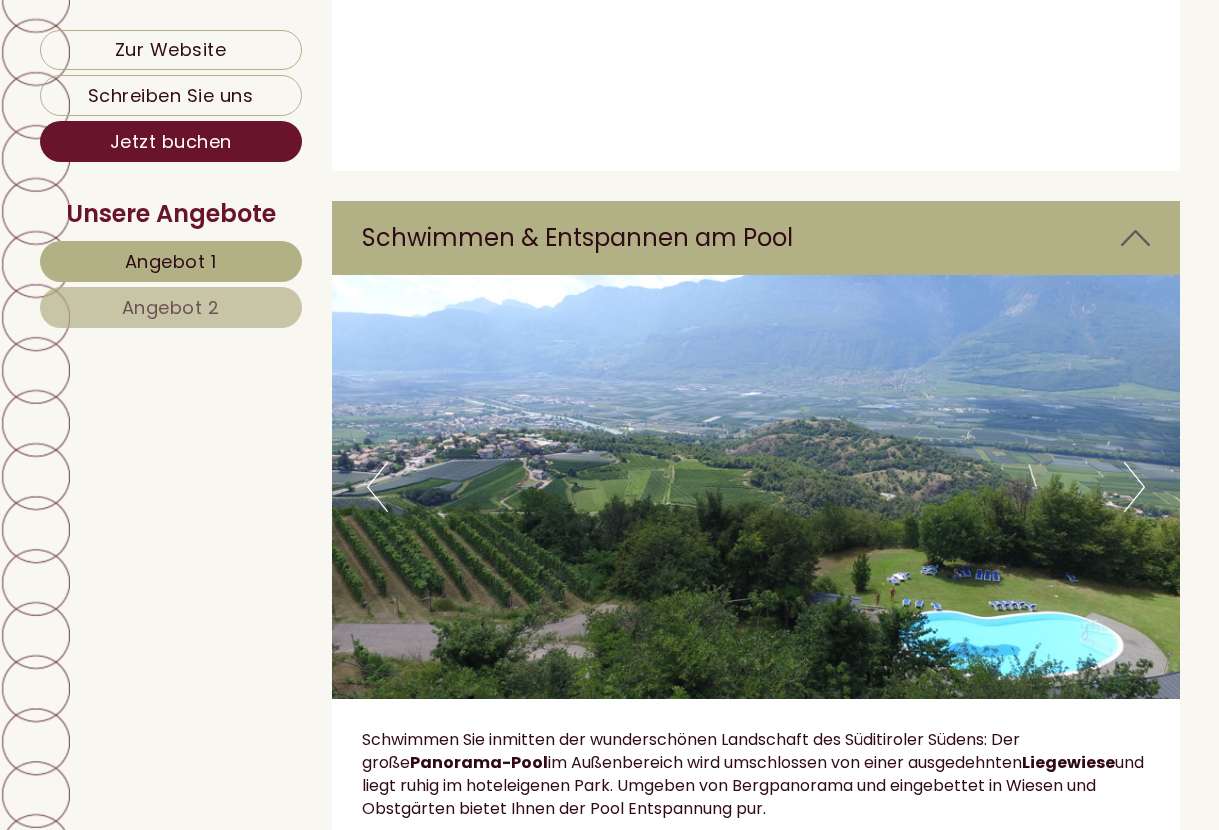 click on "Next" at bounding box center (1134, 487) 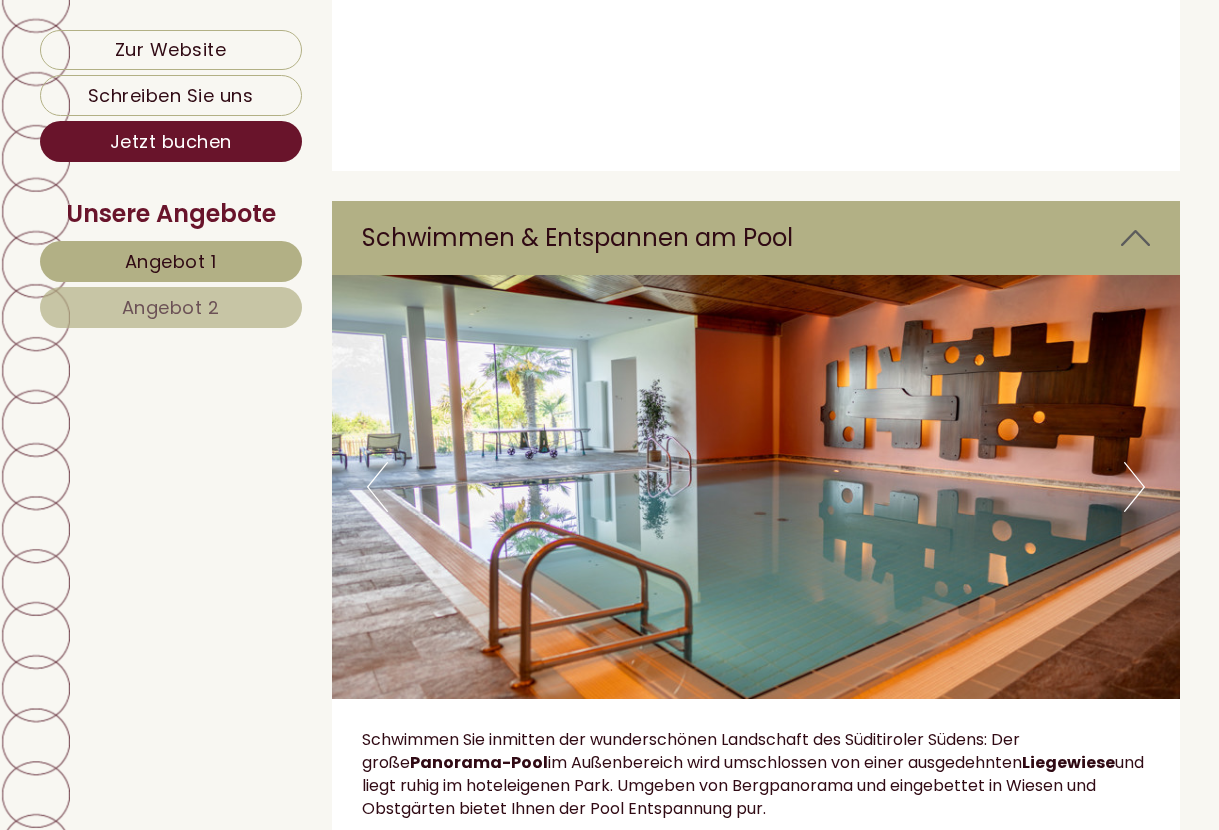 click on "Next" at bounding box center (1134, 487) 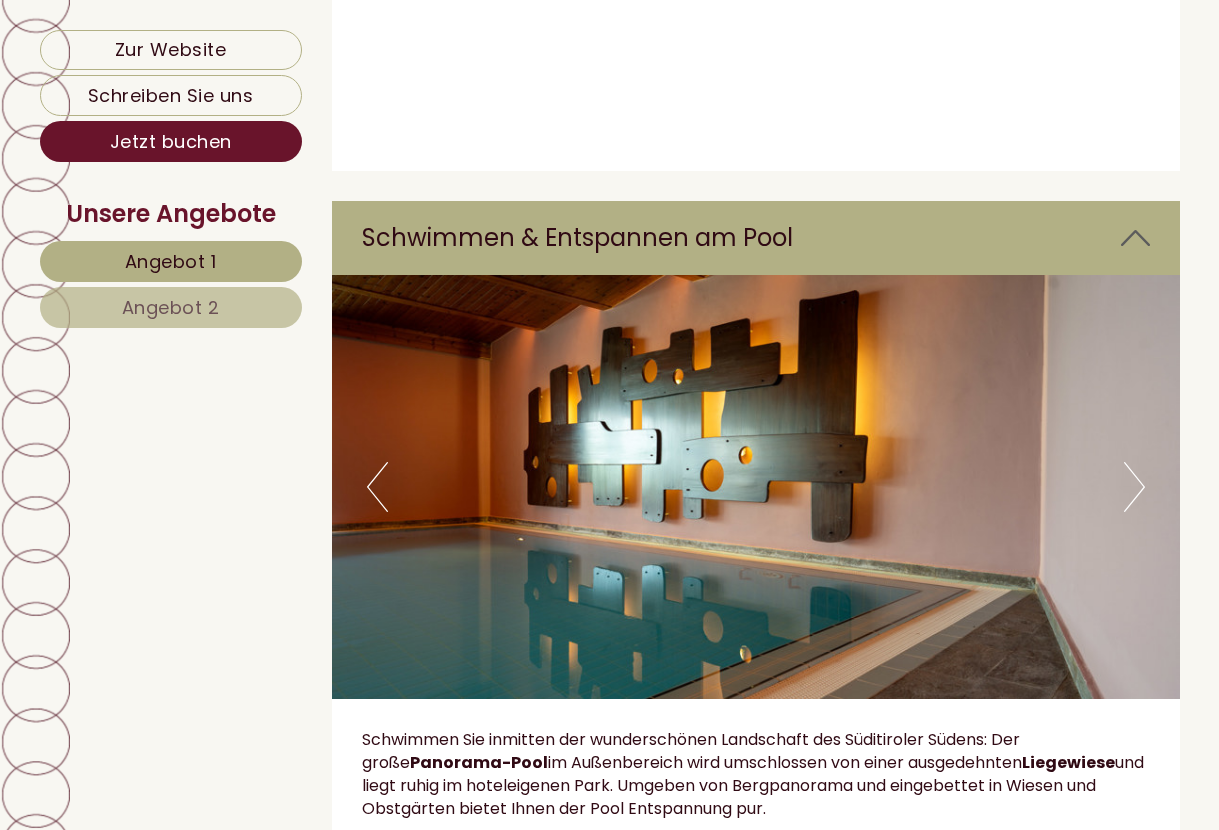 click on "Next" at bounding box center [1134, 487] 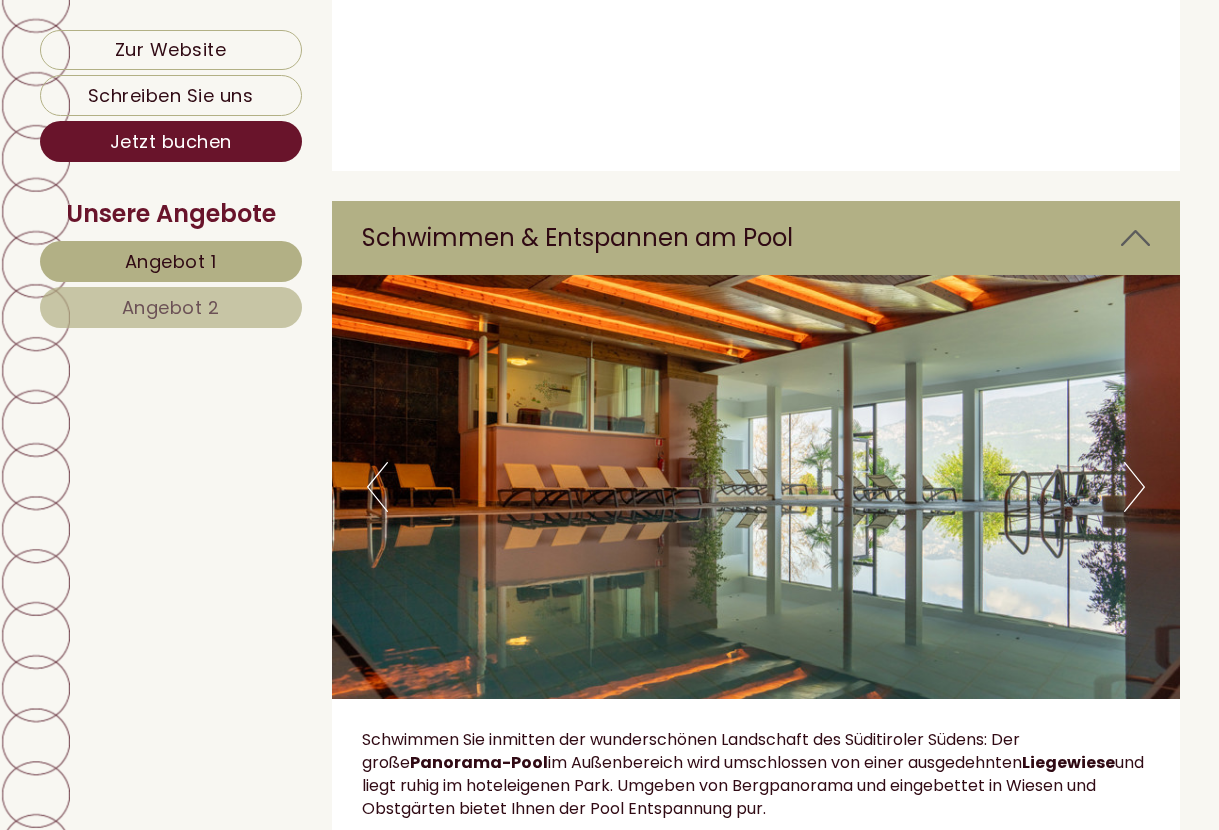 click on "Next" at bounding box center [1134, 487] 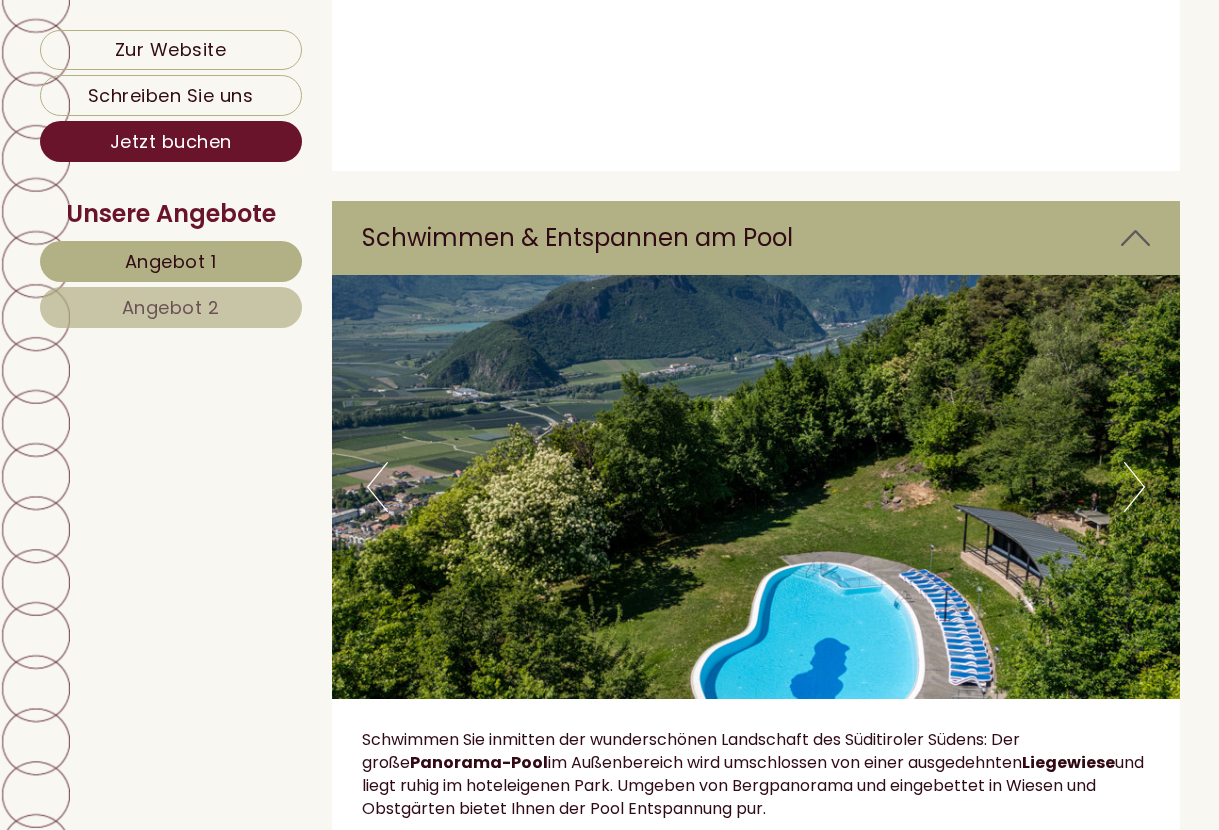 click on "Next" at bounding box center [1134, 487] 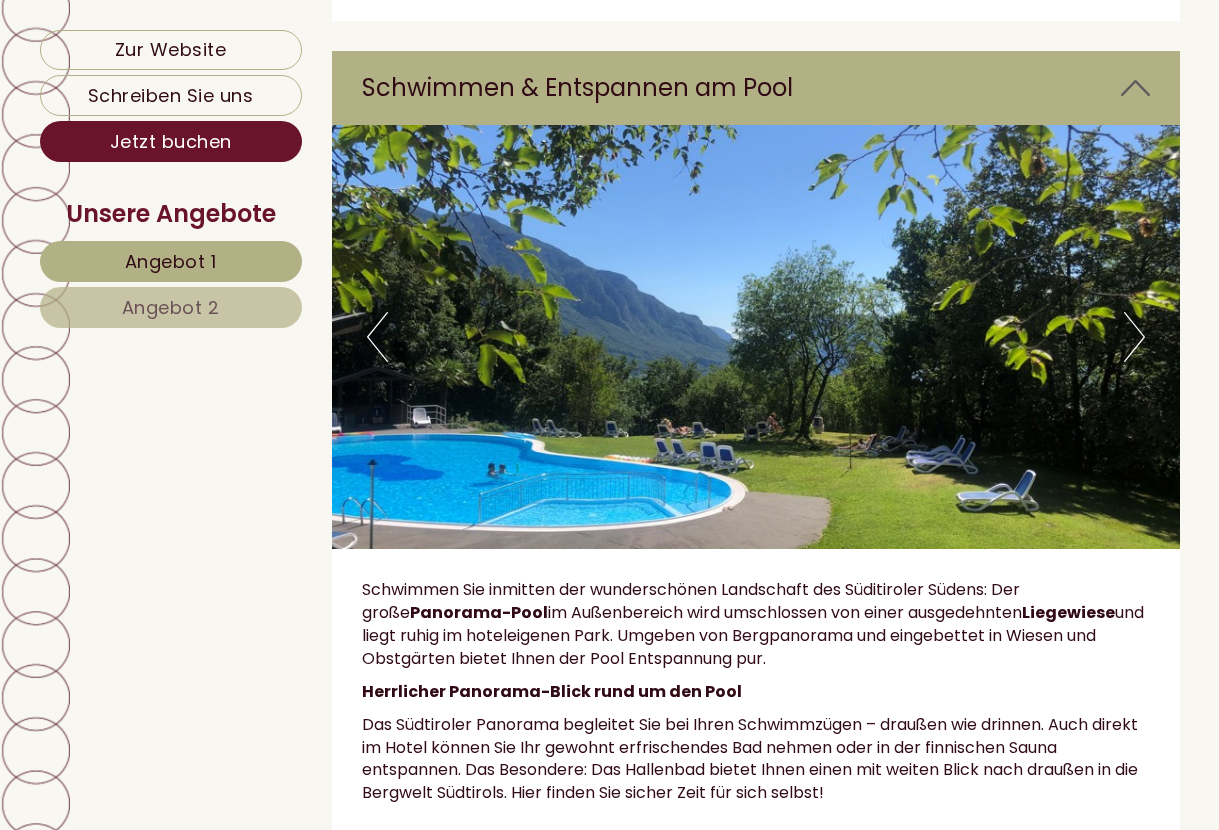 scroll, scrollTop: 5705, scrollLeft: 0, axis: vertical 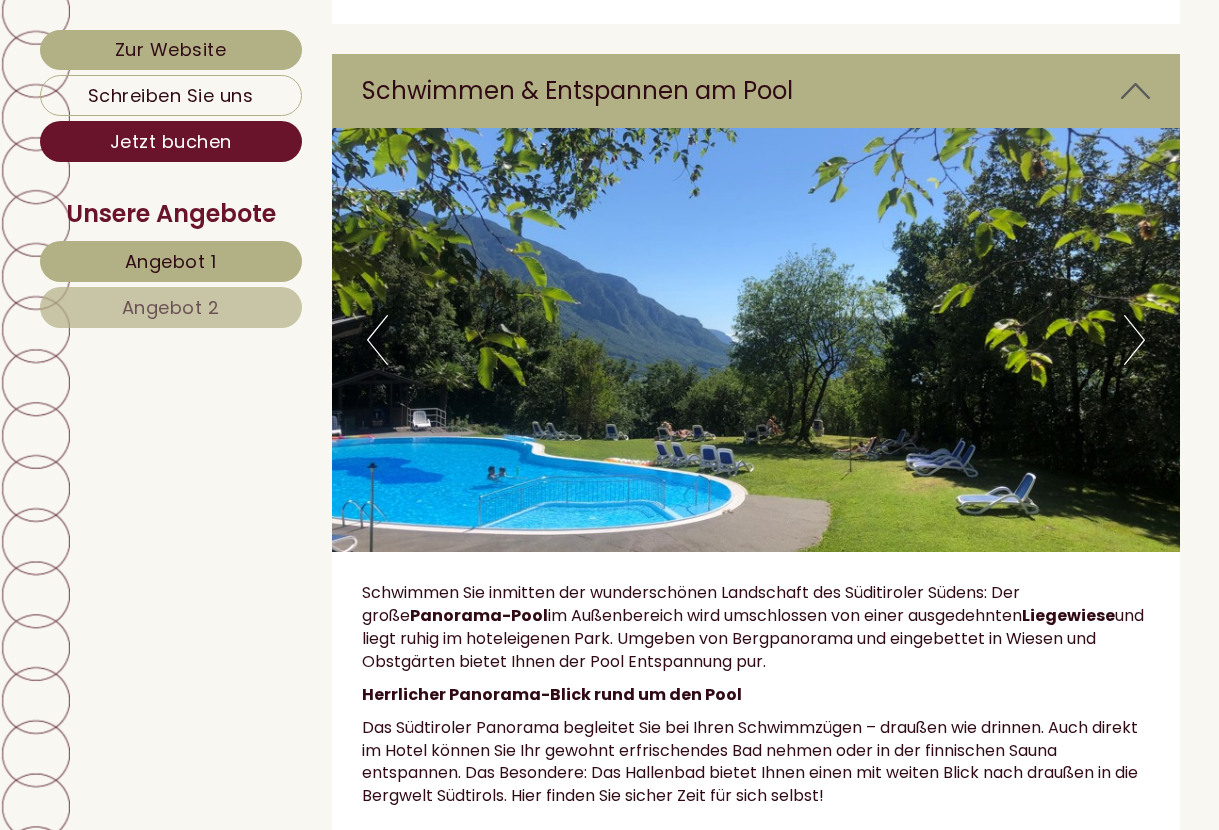 click on "Zur Website" at bounding box center (171, 50) 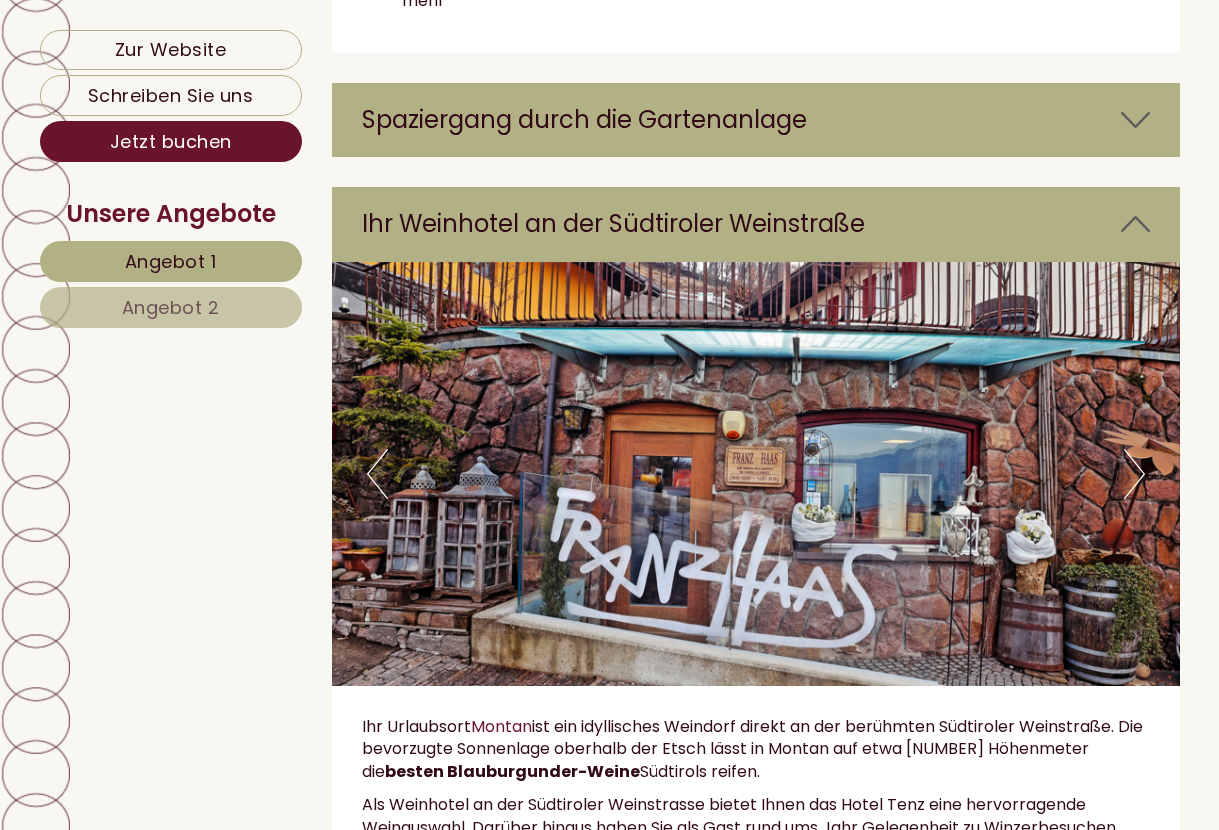 scroll, scrollTop: 3301, scrollLeft: 0, axis: vertical 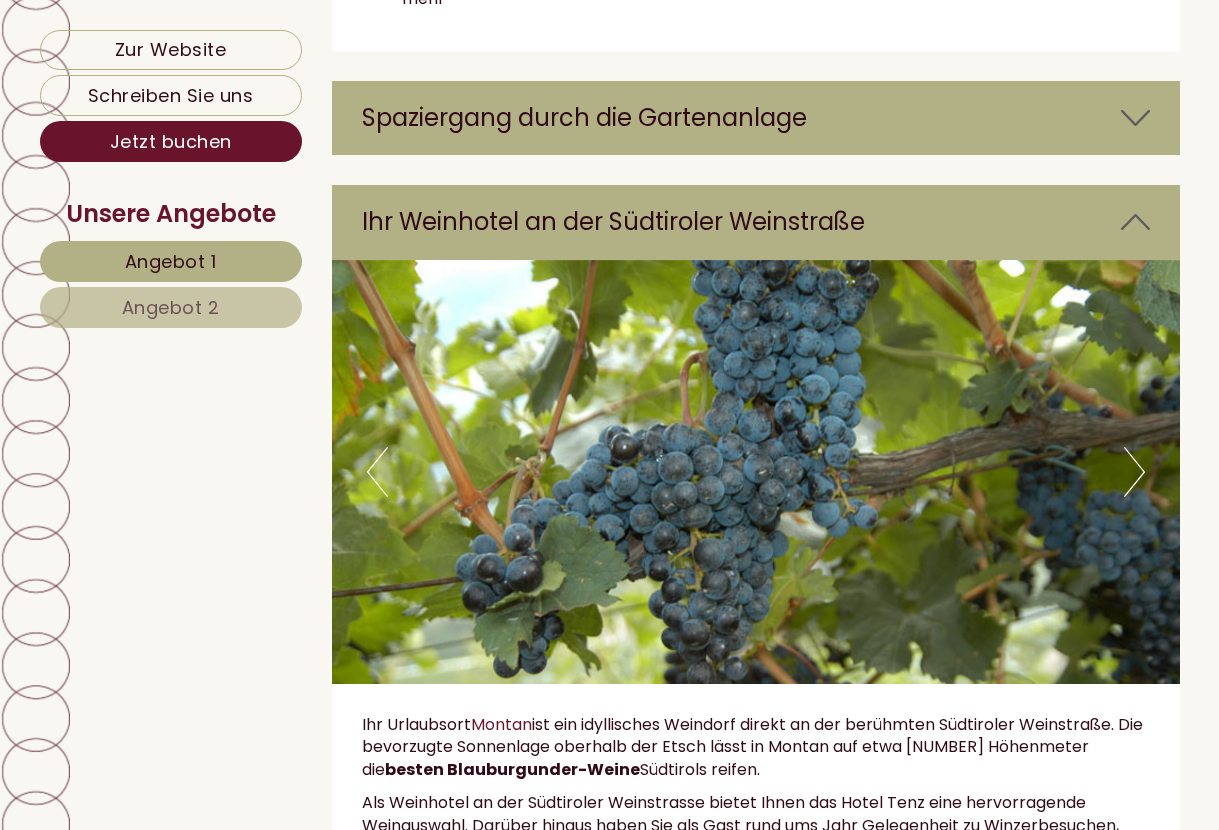 click on "Next" at bounding box center (1134, 472) 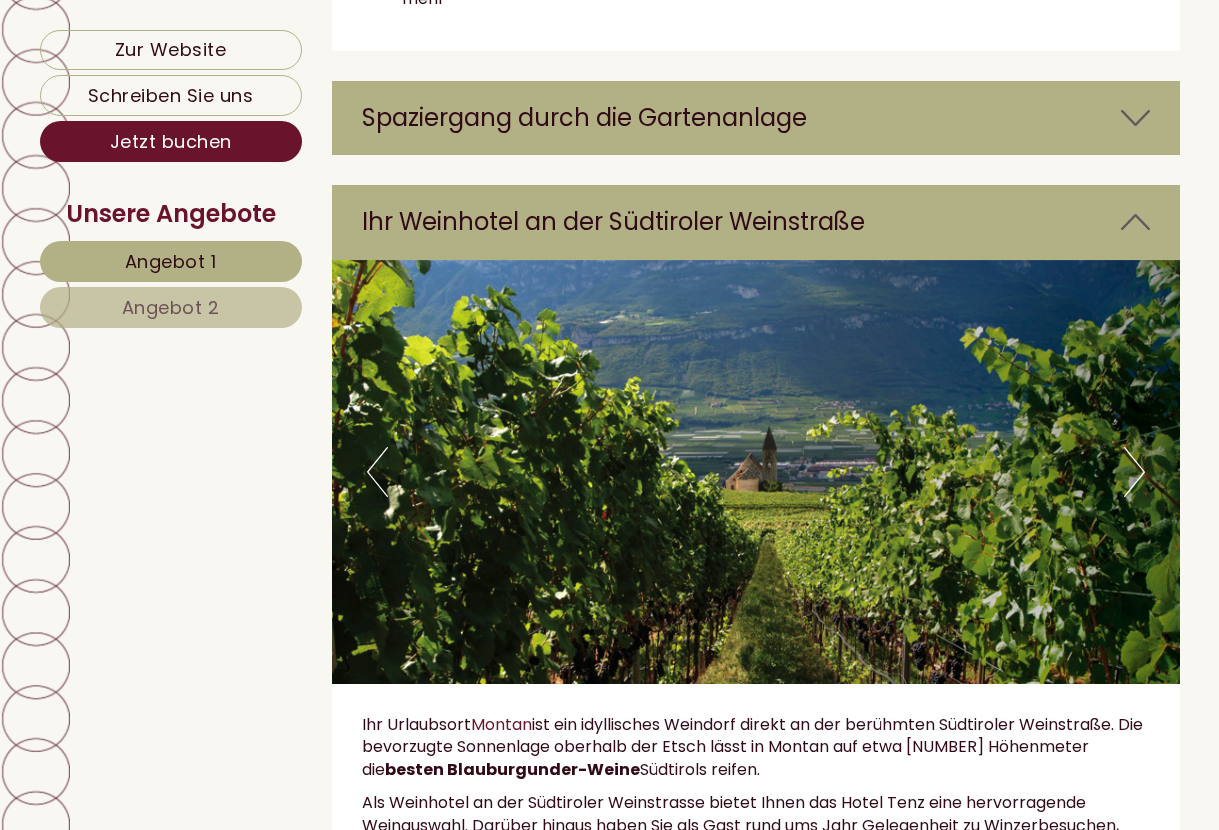 click on "Next" at bounding box center (1134, 472) 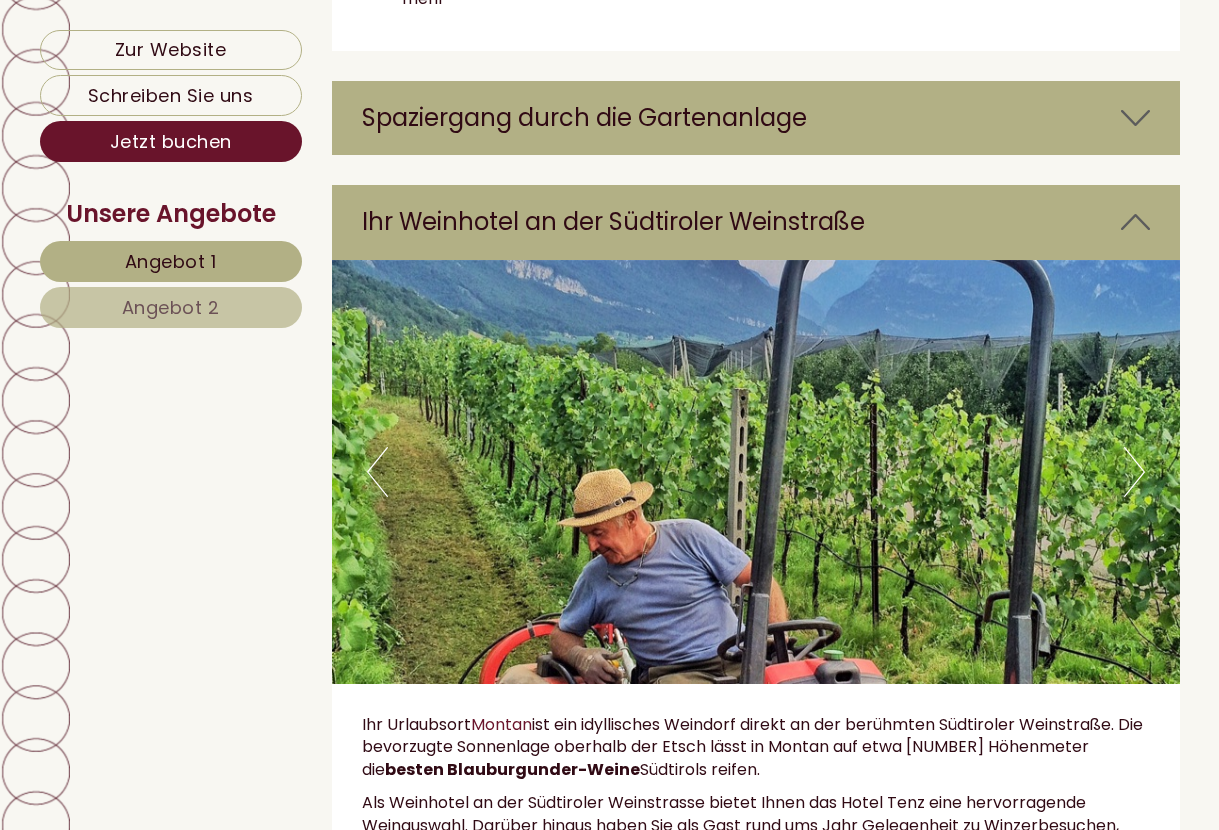 click on "Next" at bounding box center (1134, 472) 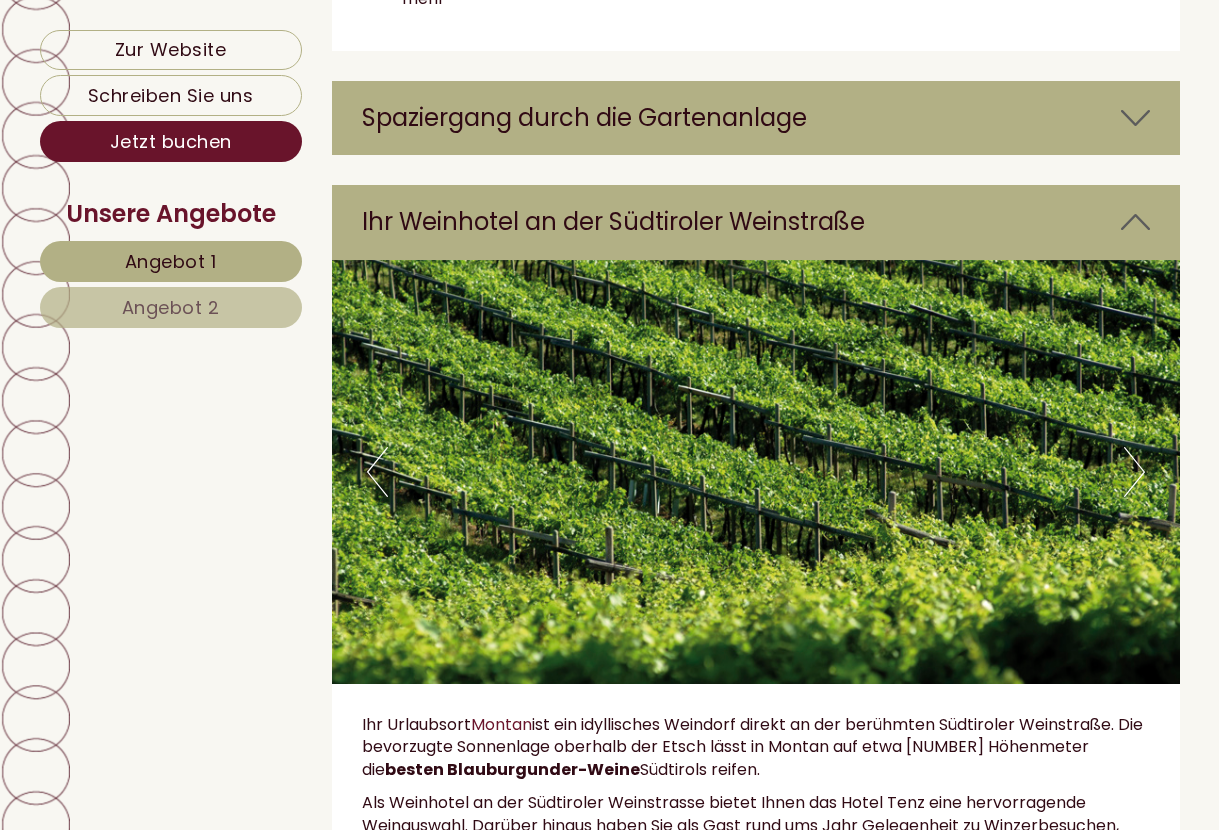 click on "Next" at bounding box center [1134, 472] 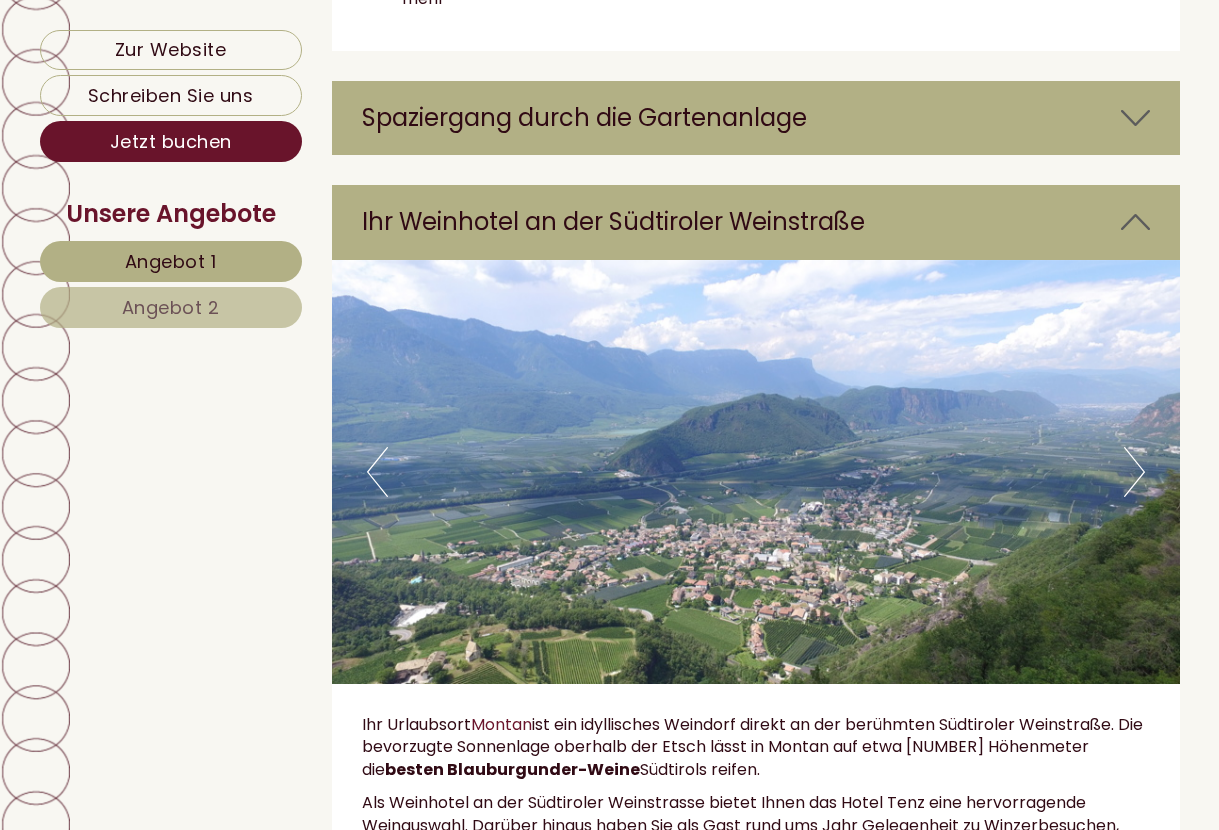 click on "Next" at bounding box center [1134, 472] 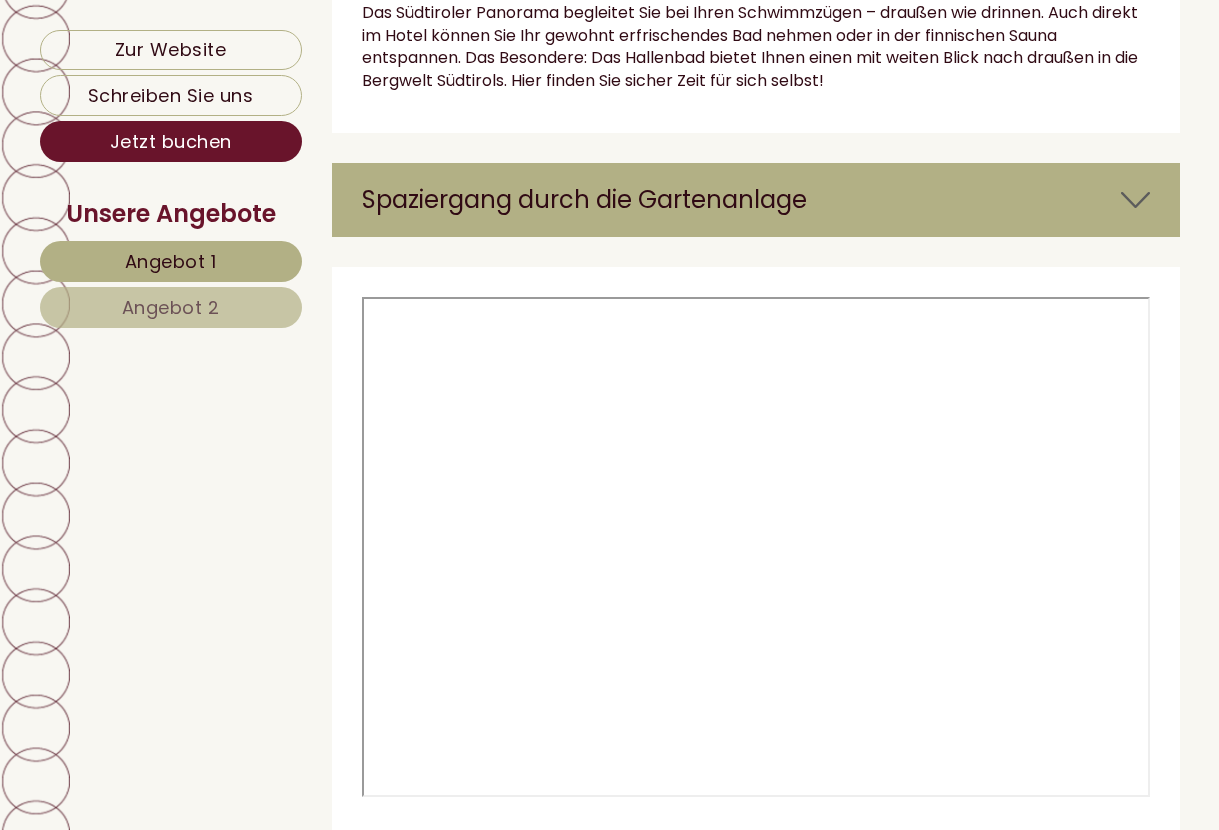 scroll, scrollTop: 6423, scrollLeft: 0, axis: vertical 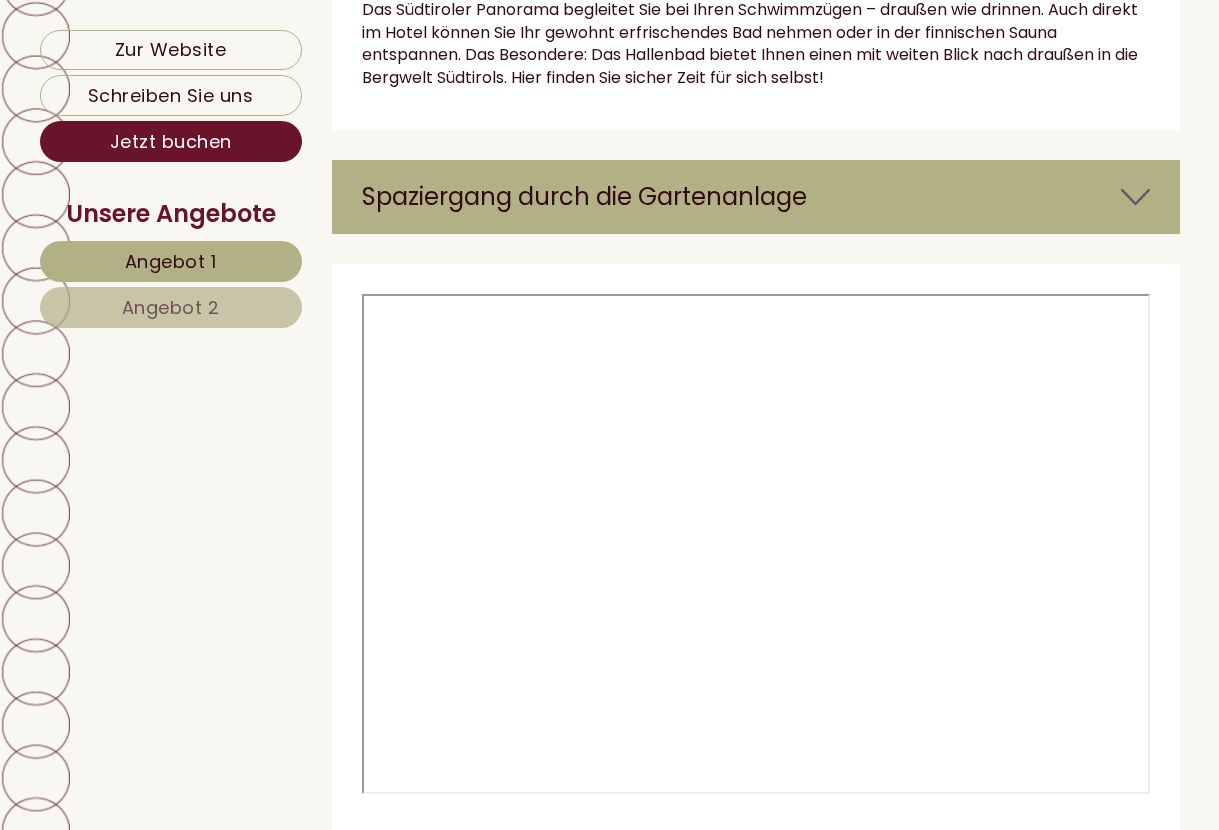 click at bounding box center (1135, 197) 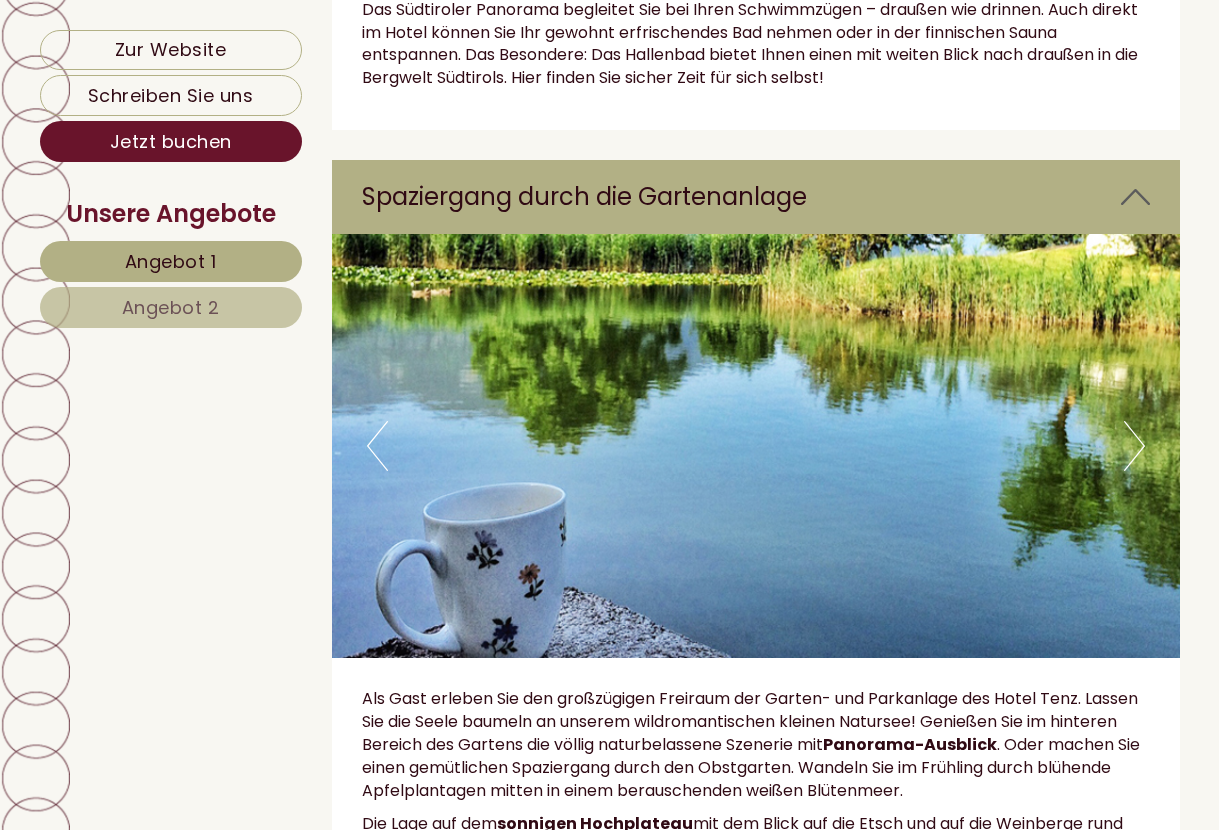 click on "Next" at bounding box center (1134, 446) 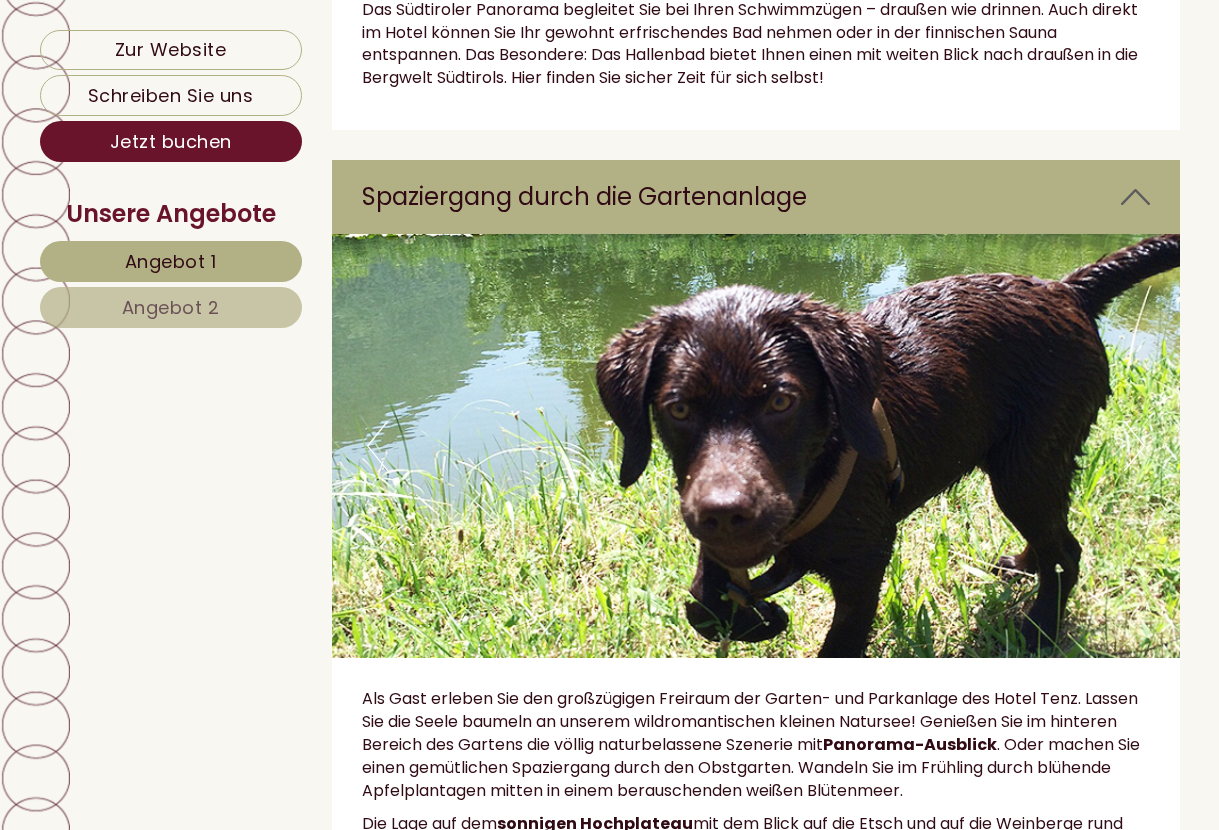click on "Next" at bounding box center [1134, 446] 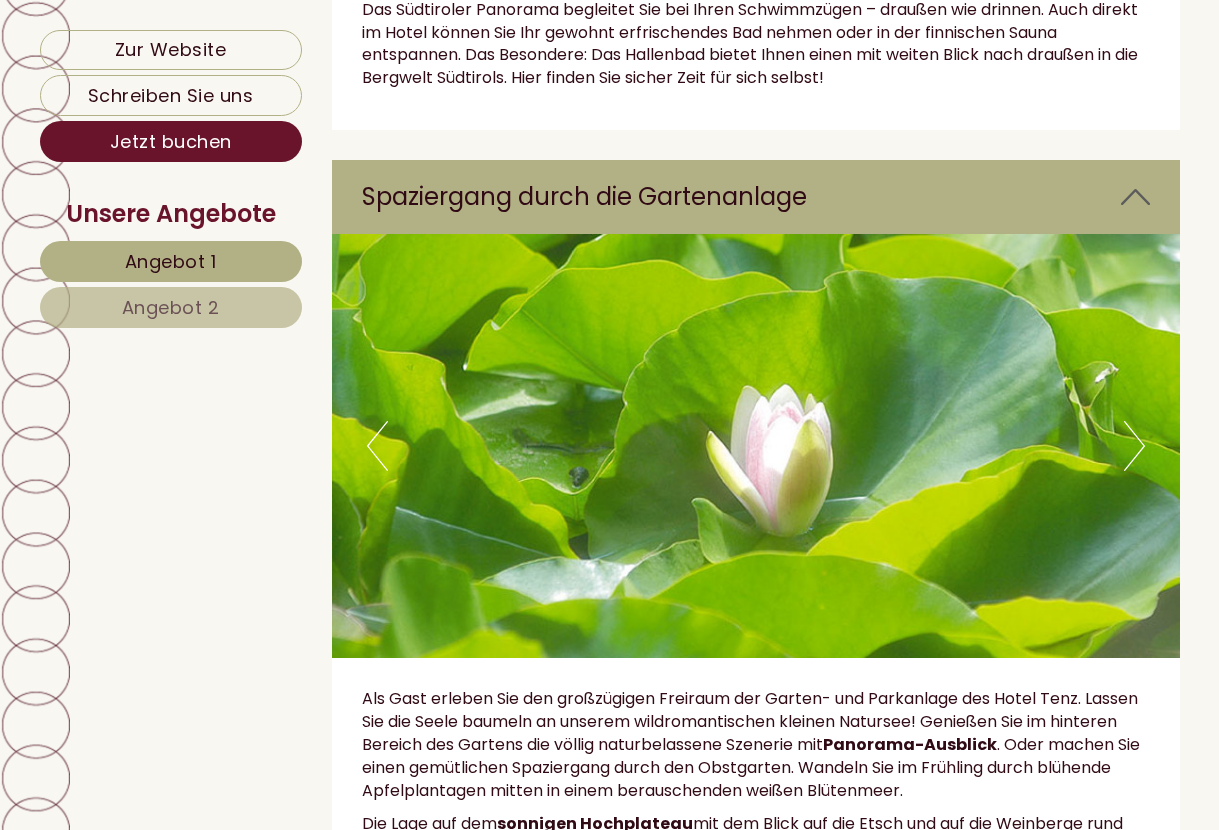 click on "Next" at bounding box center (1134, 446) 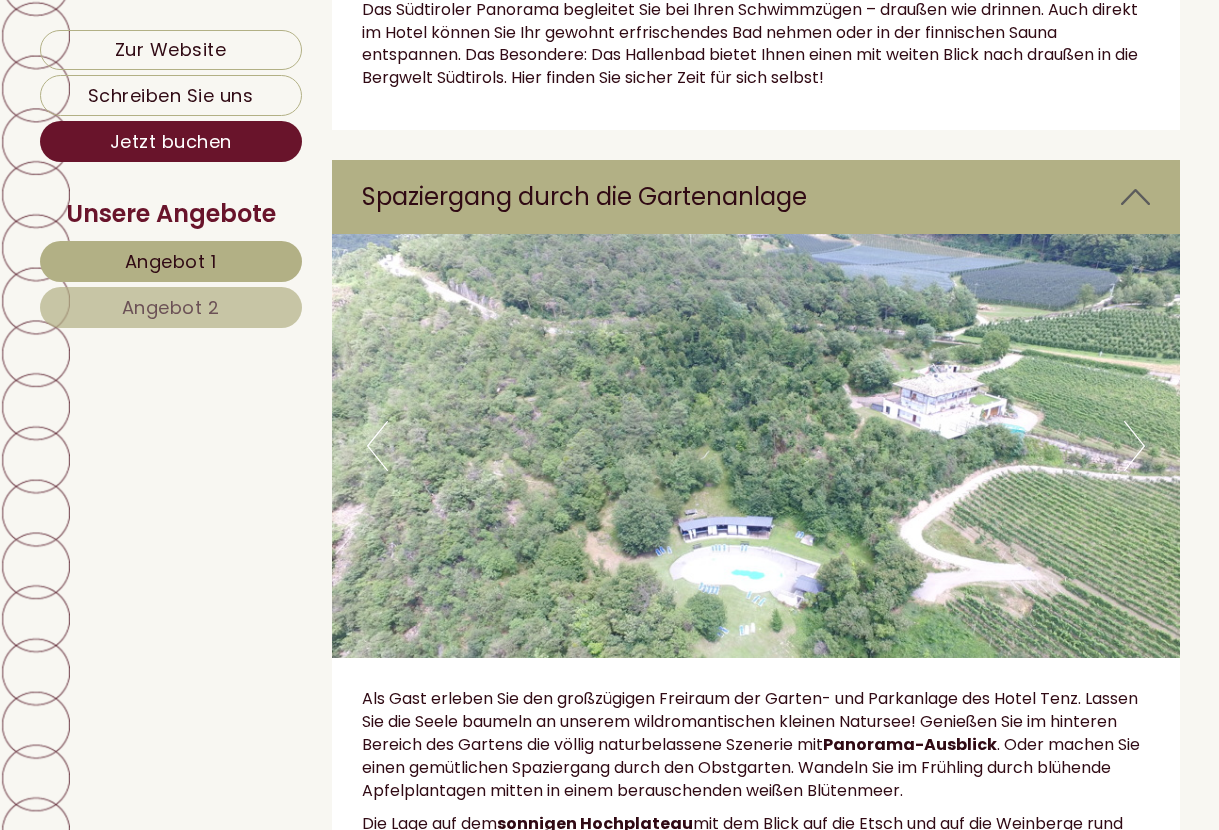 click on "Next" at bounding box center (1134, 446) 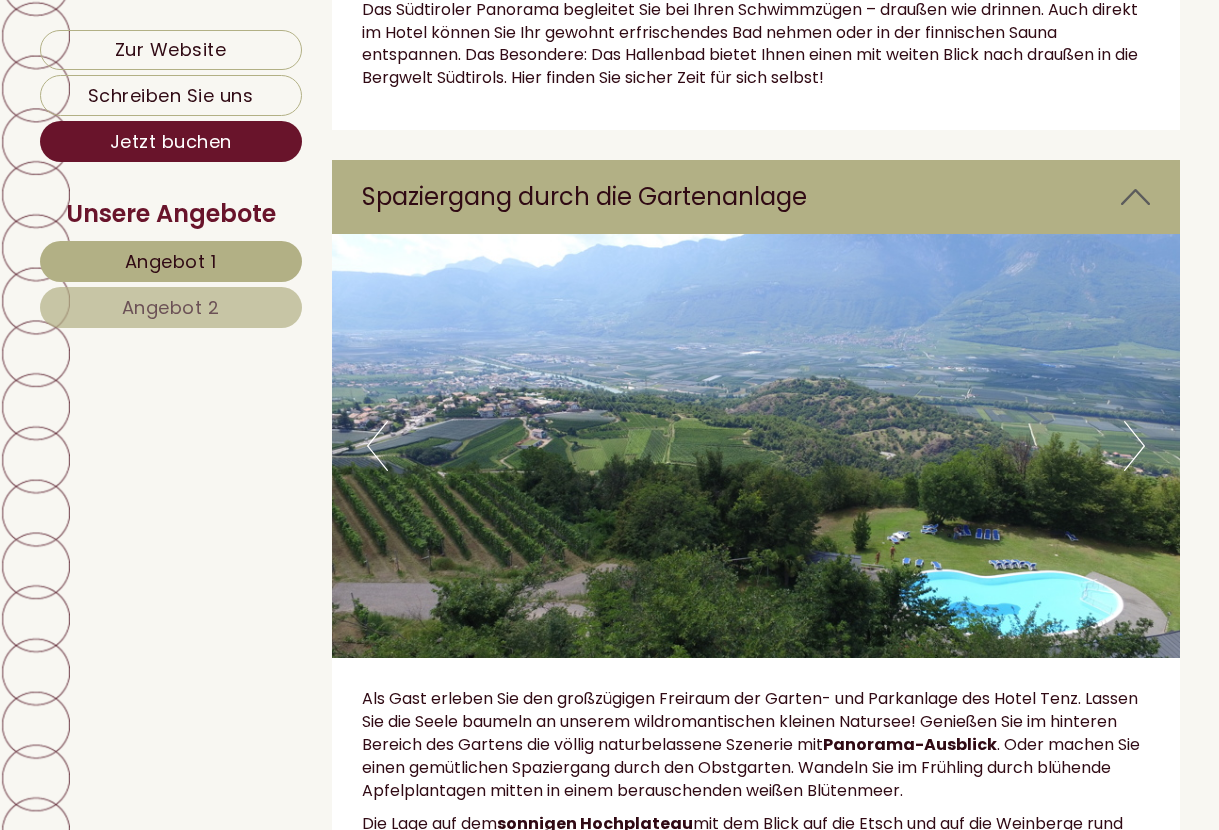 click on "Next" at bounding box center [1134, 446] 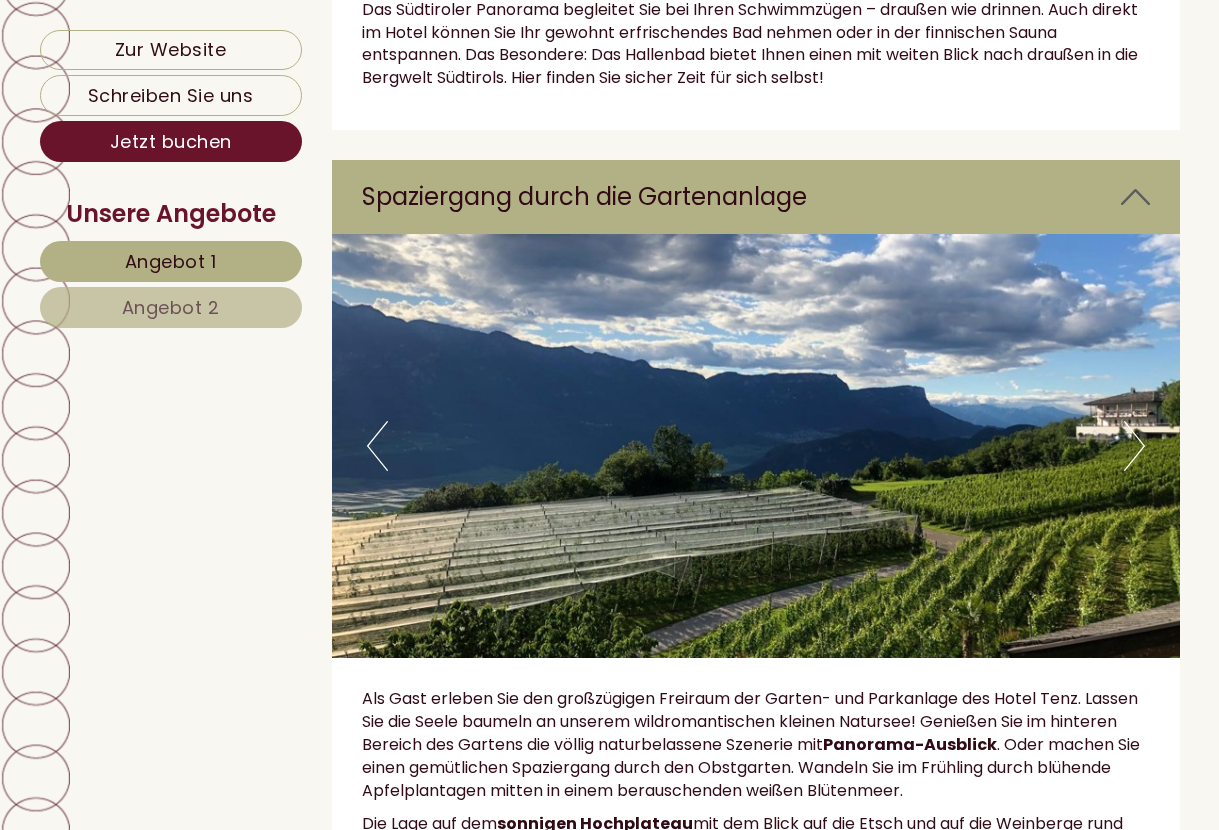click on "Next" at bounding box center (1134, 446) 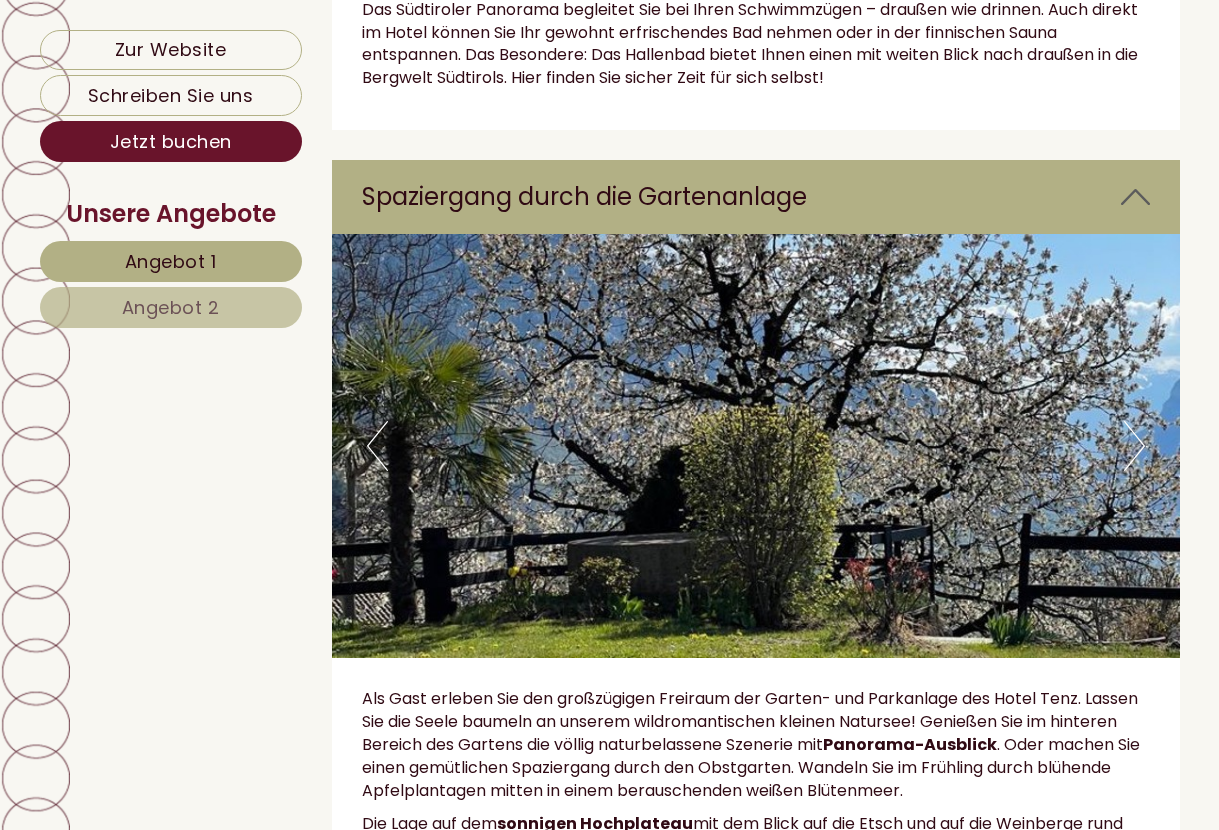 click on "Next" at bounding box center (1134, 446) 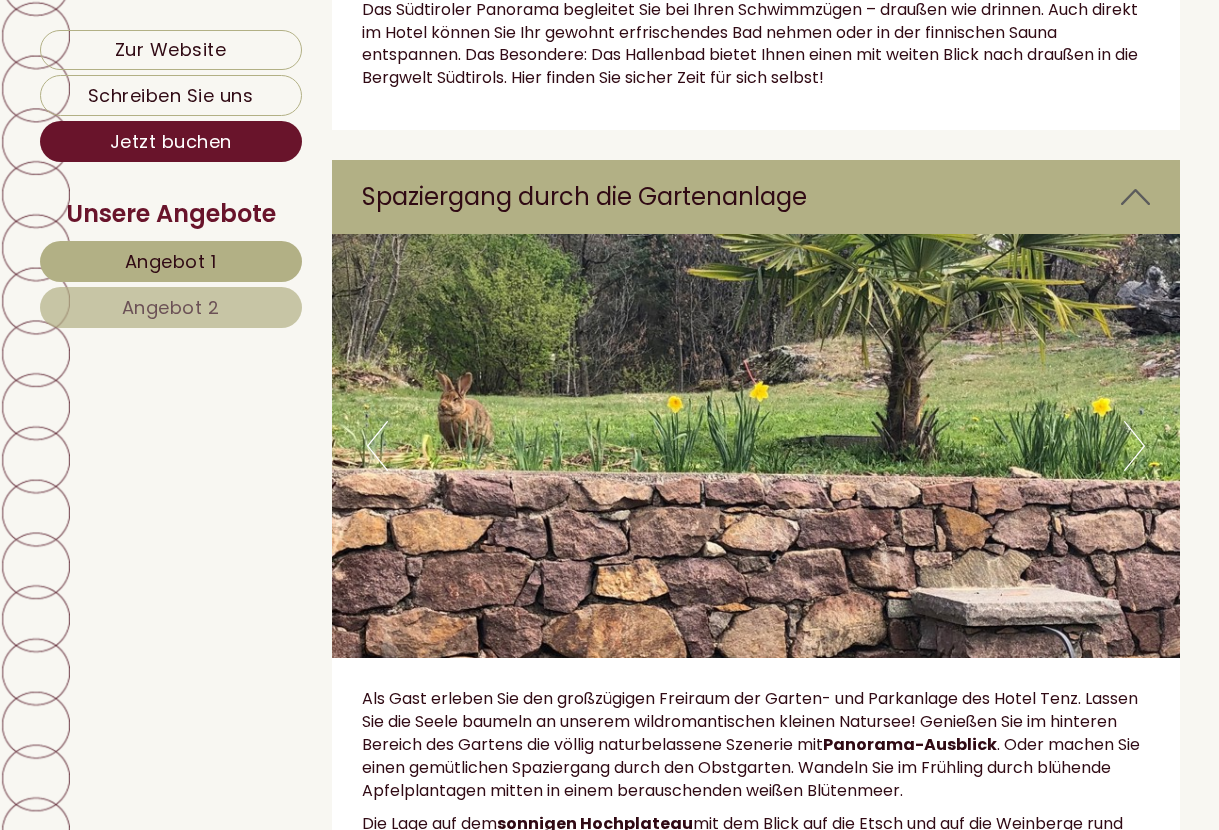 click on "Next" at bounding box center (1134, 446) 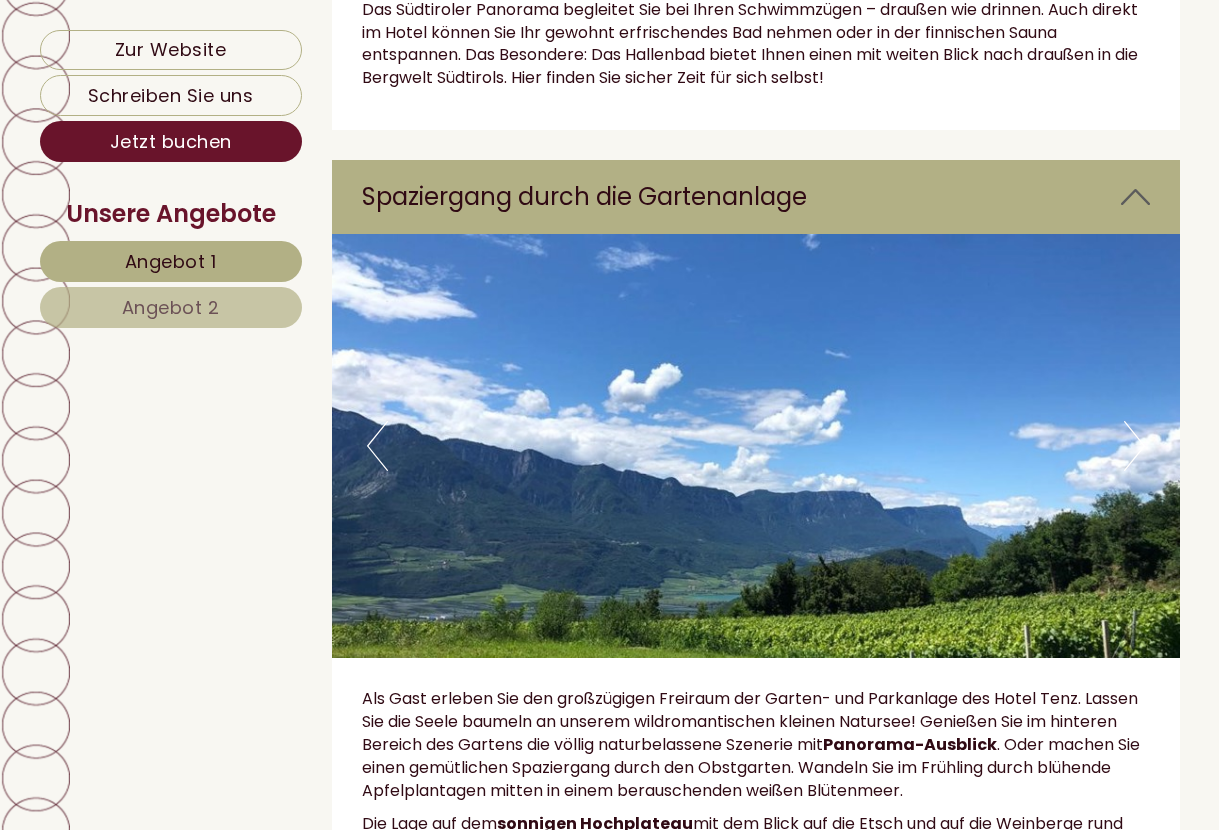 click on "Next" at bounding box center [1134, 446] 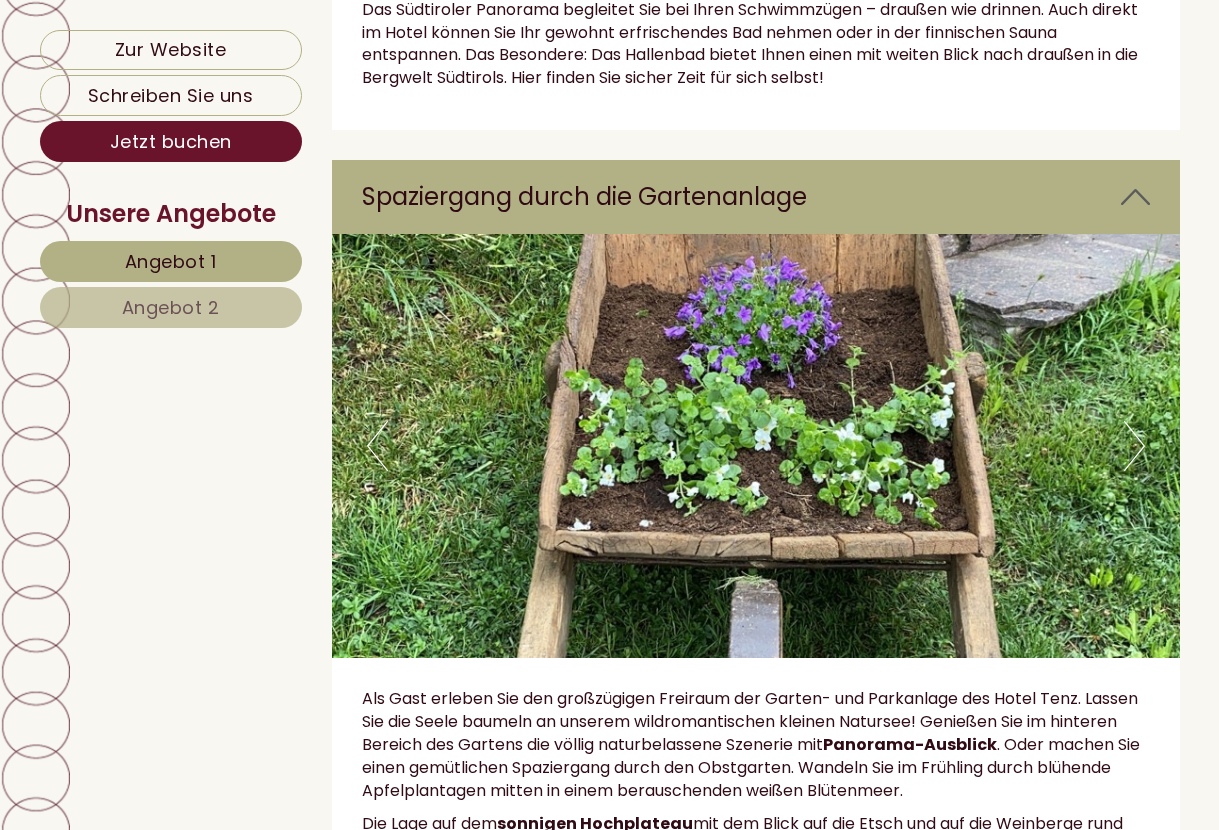 click on "Next" at bounding box center [1134, 446] 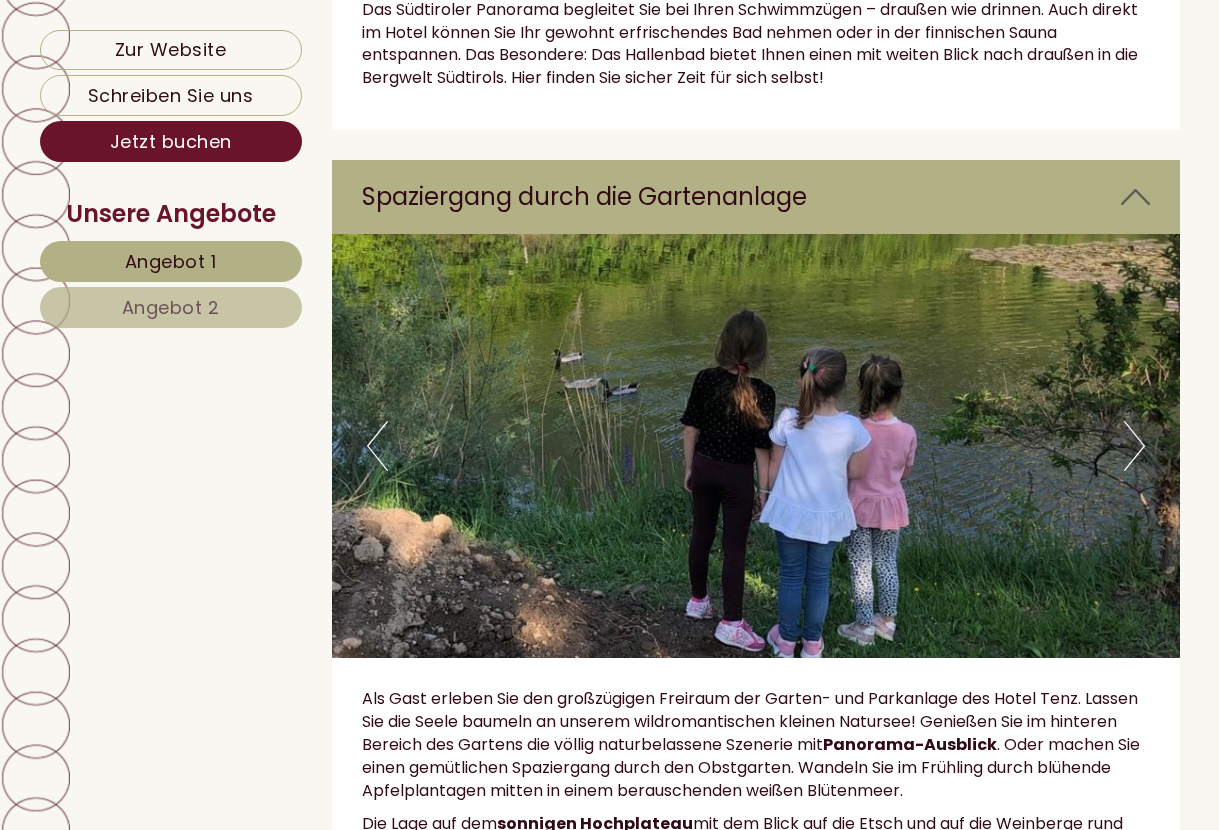click on "Next" at bounding box center (1134, 446) 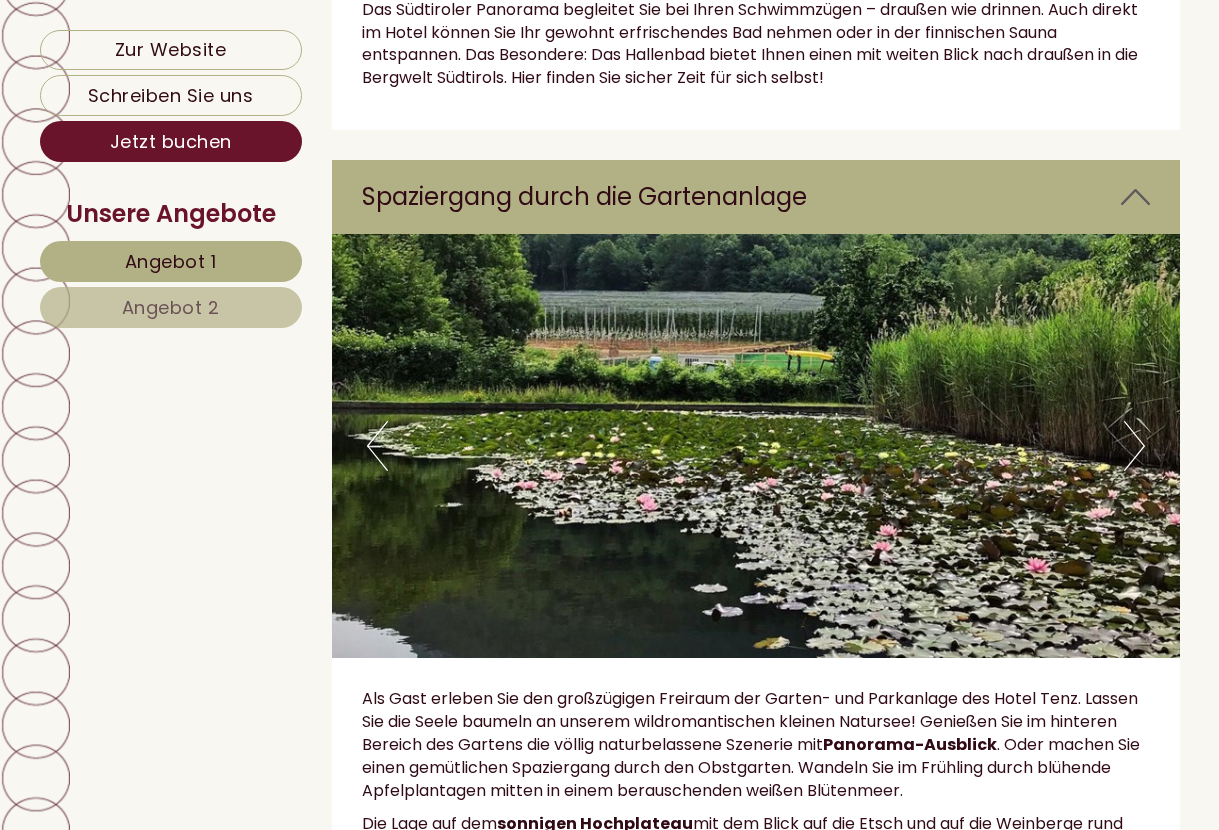 click on "Next" at bounding box center [1134, 446] 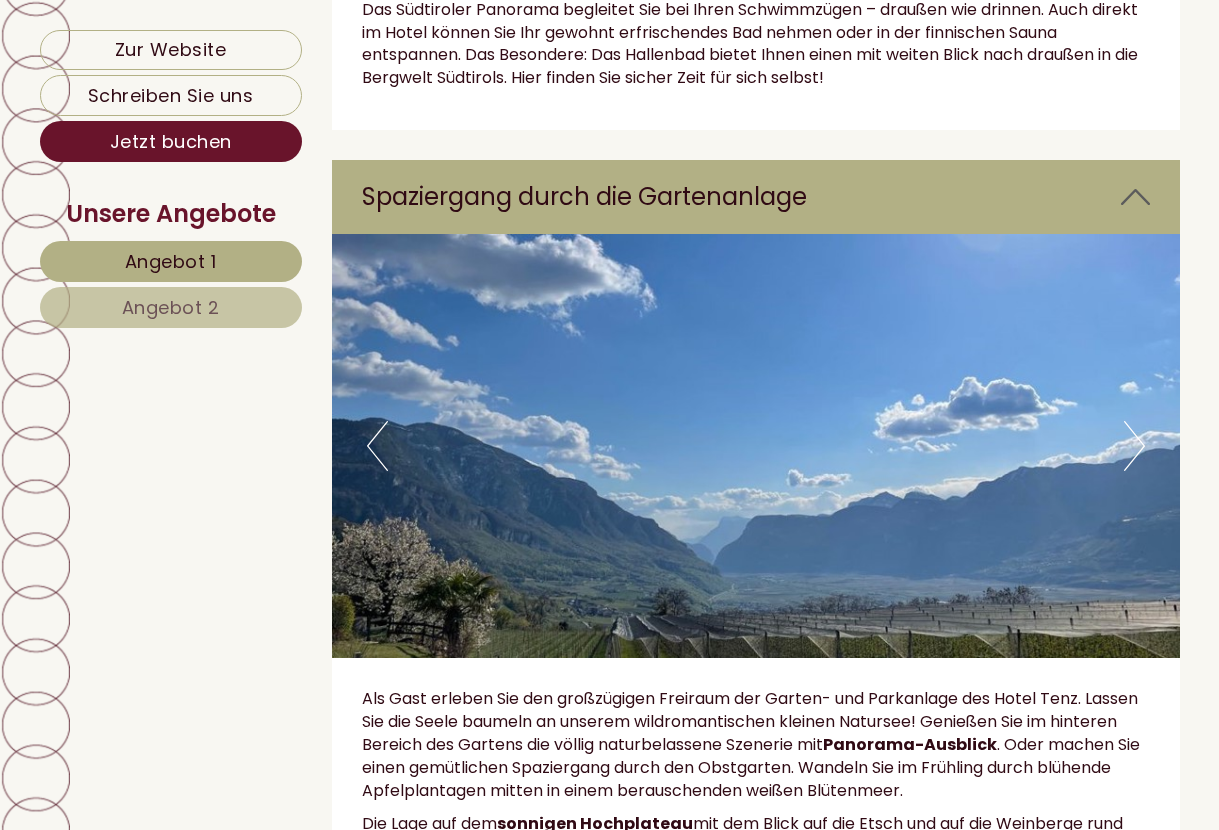 click on "Next" at bounding box center (1134, 446) 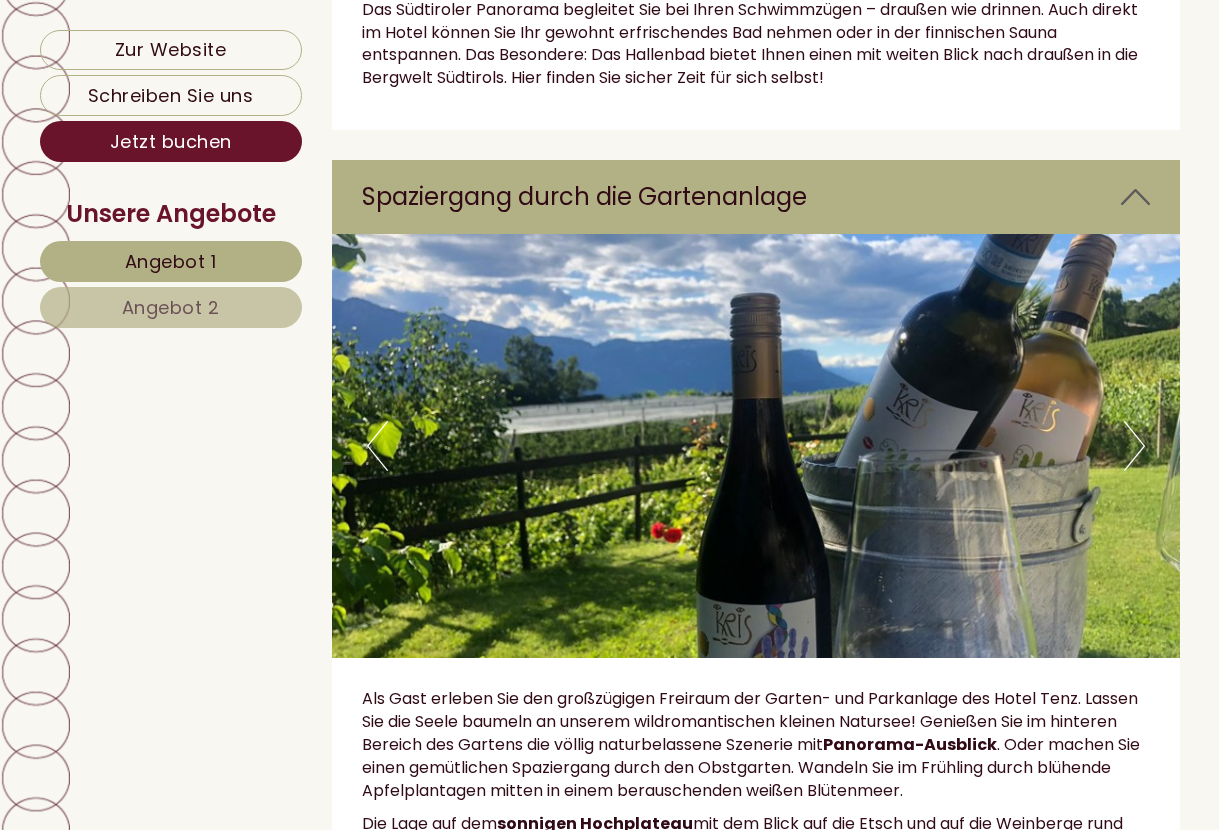 click on "Next" at bounding box center [1134, 446] 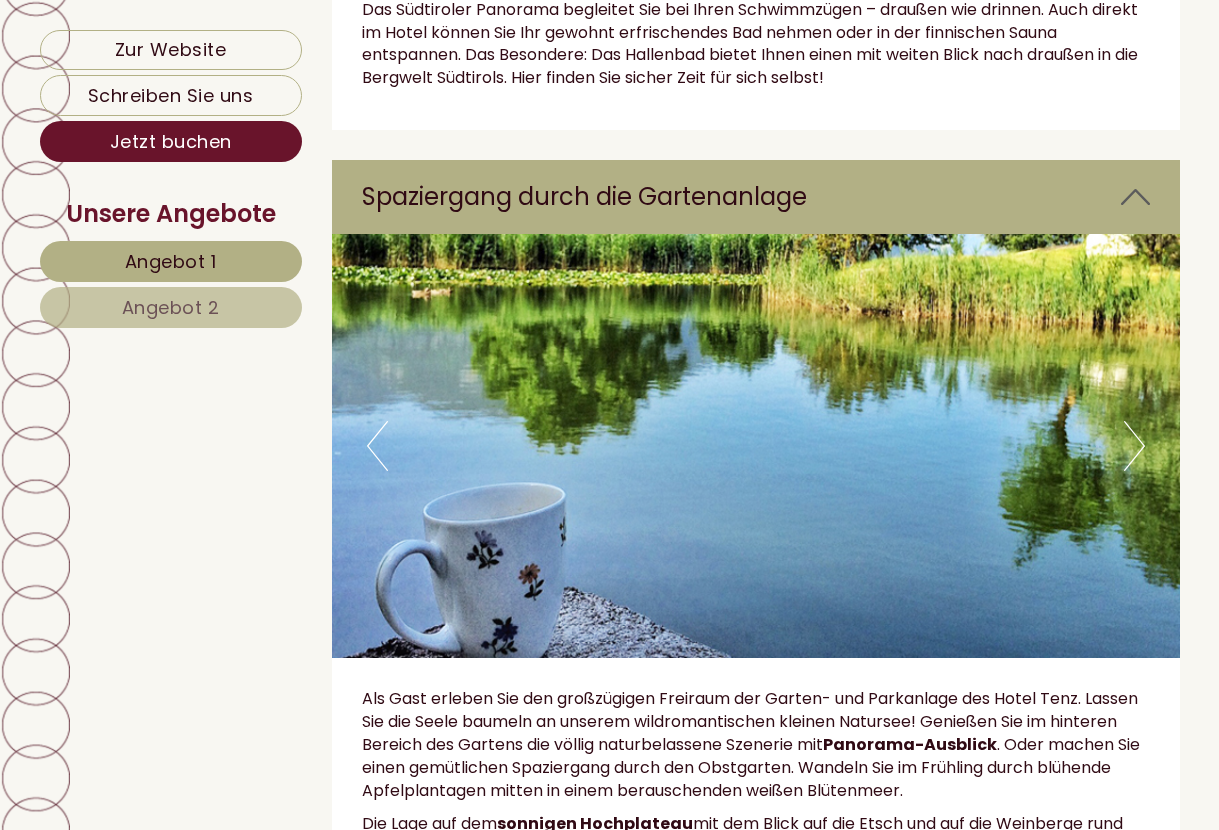 click on "Next" at bounding box center (1134, 446) 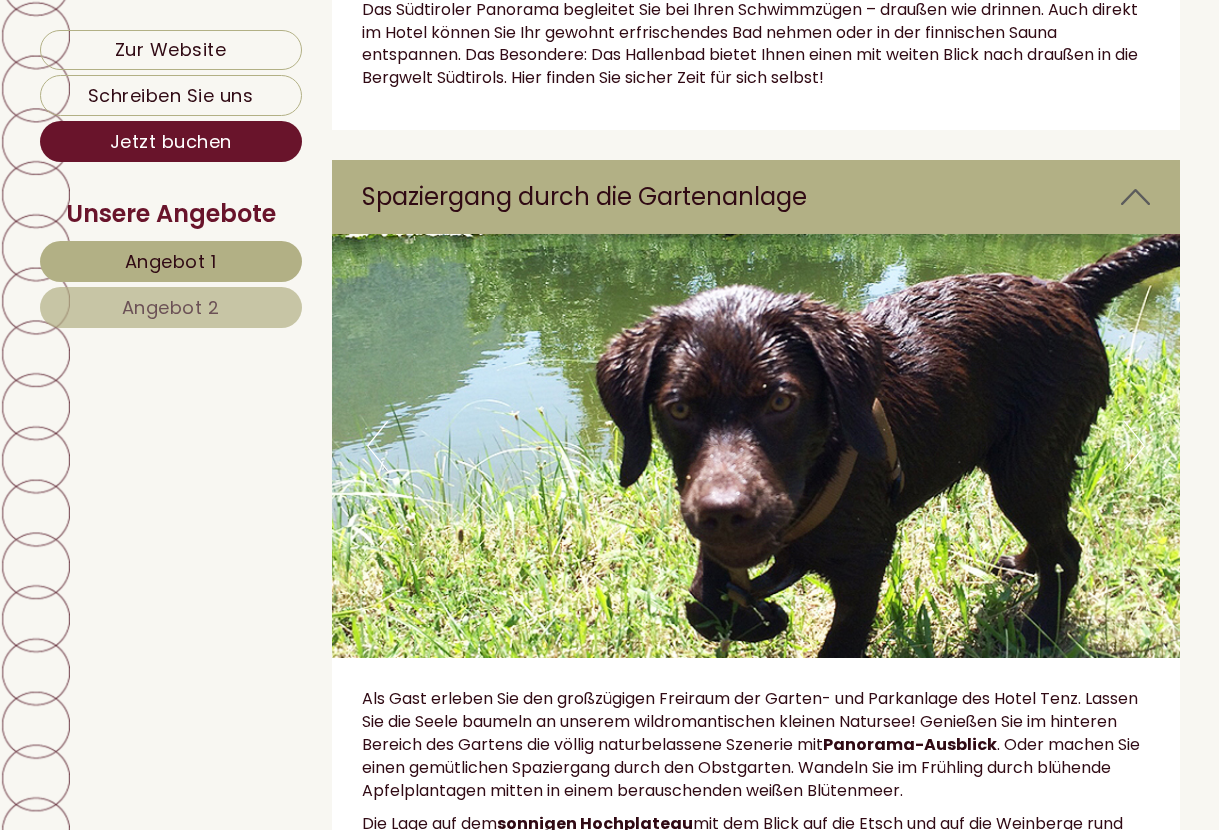 click on "Next" at bounding box center (1134, 446) 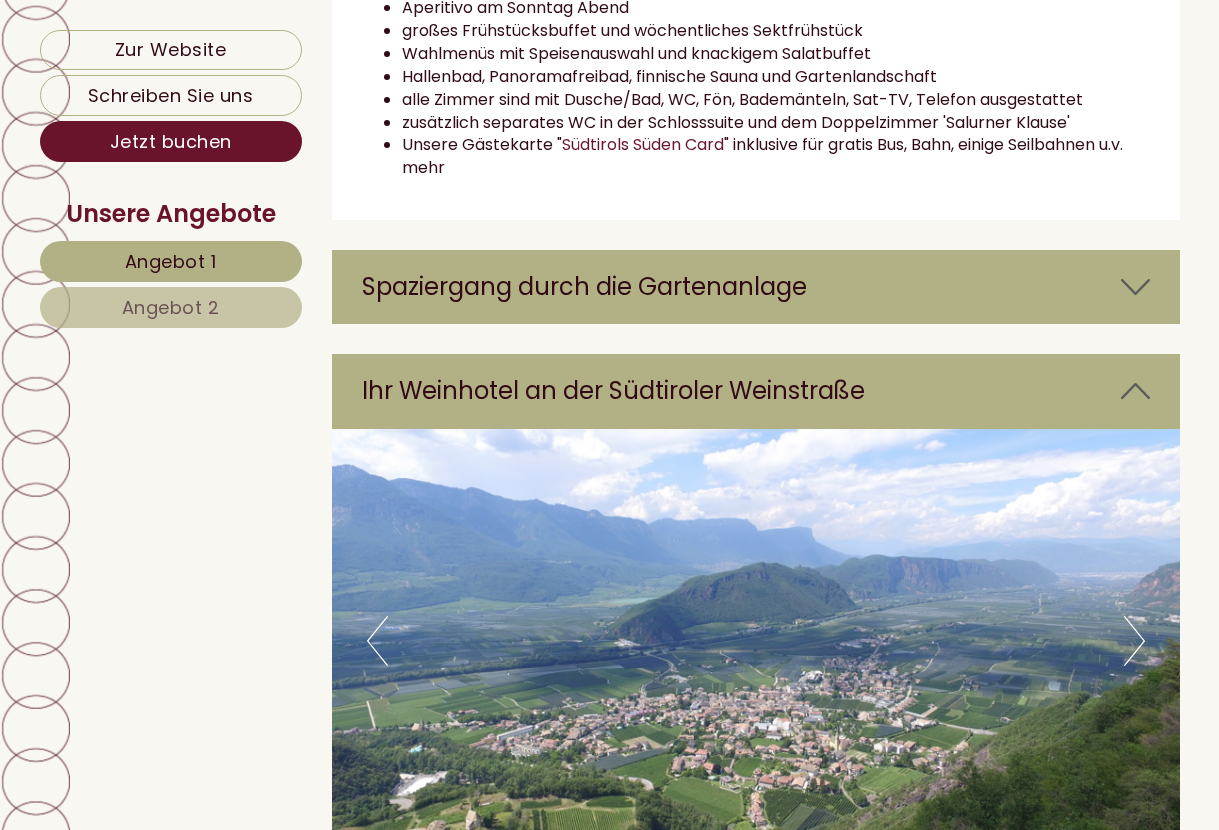 scroll, scrollTop: 3131, scrollLeft: 0, axis: vertical 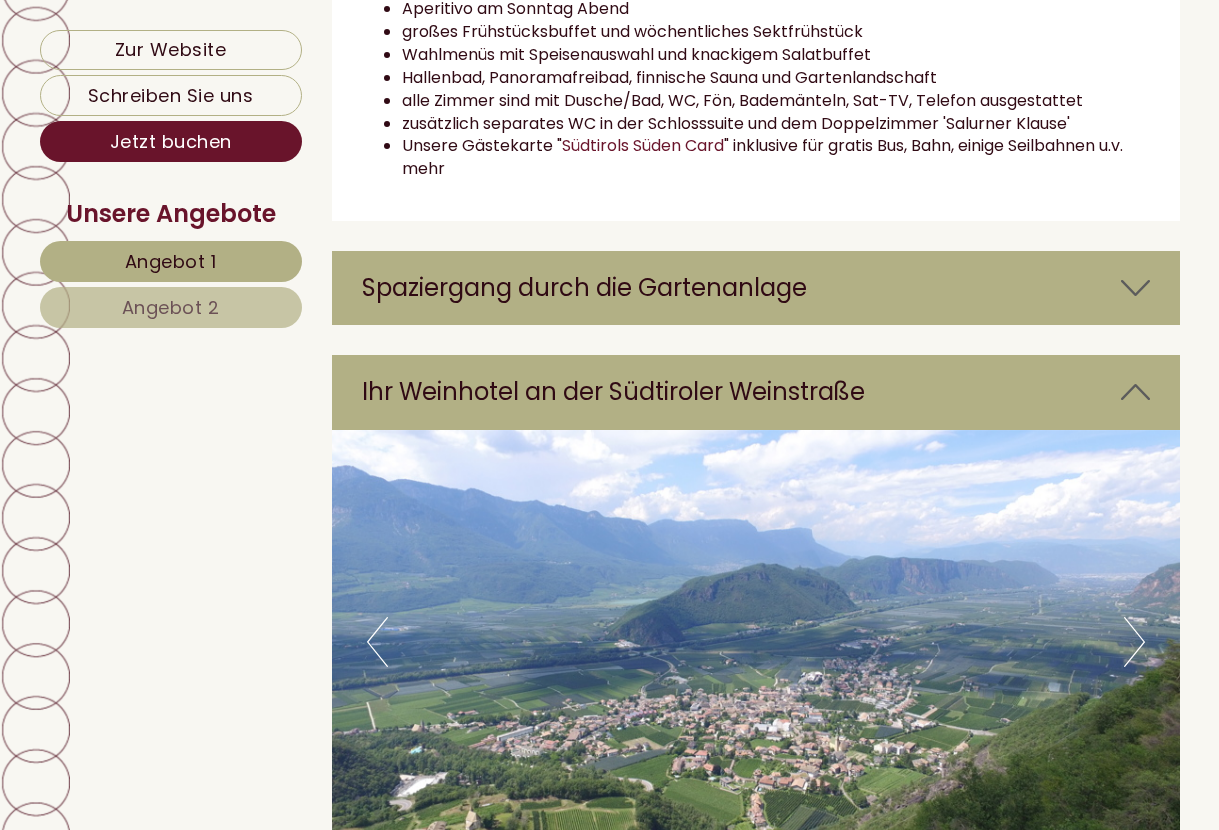click on "Next" at bounding box center (1134, 642) 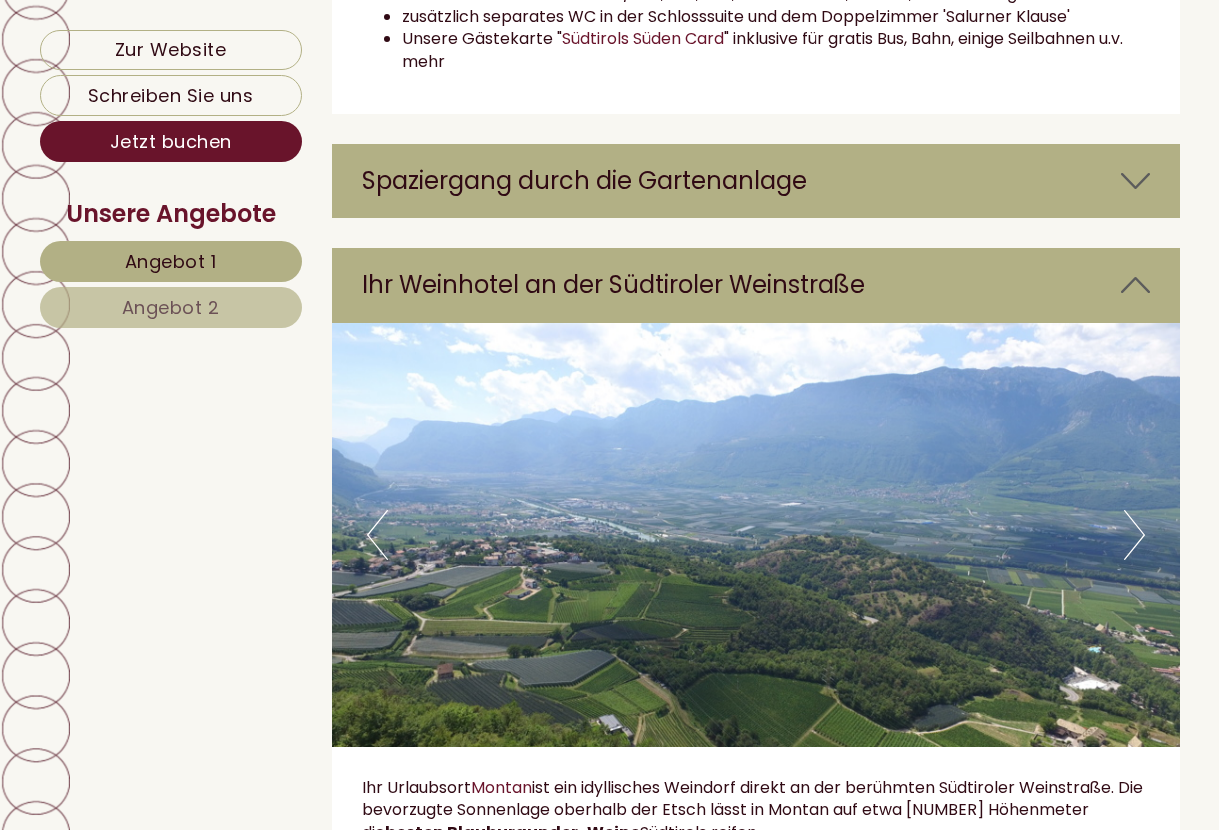 scroll, scrollTop: 3250, scrollLeft: 0, axis: vertical 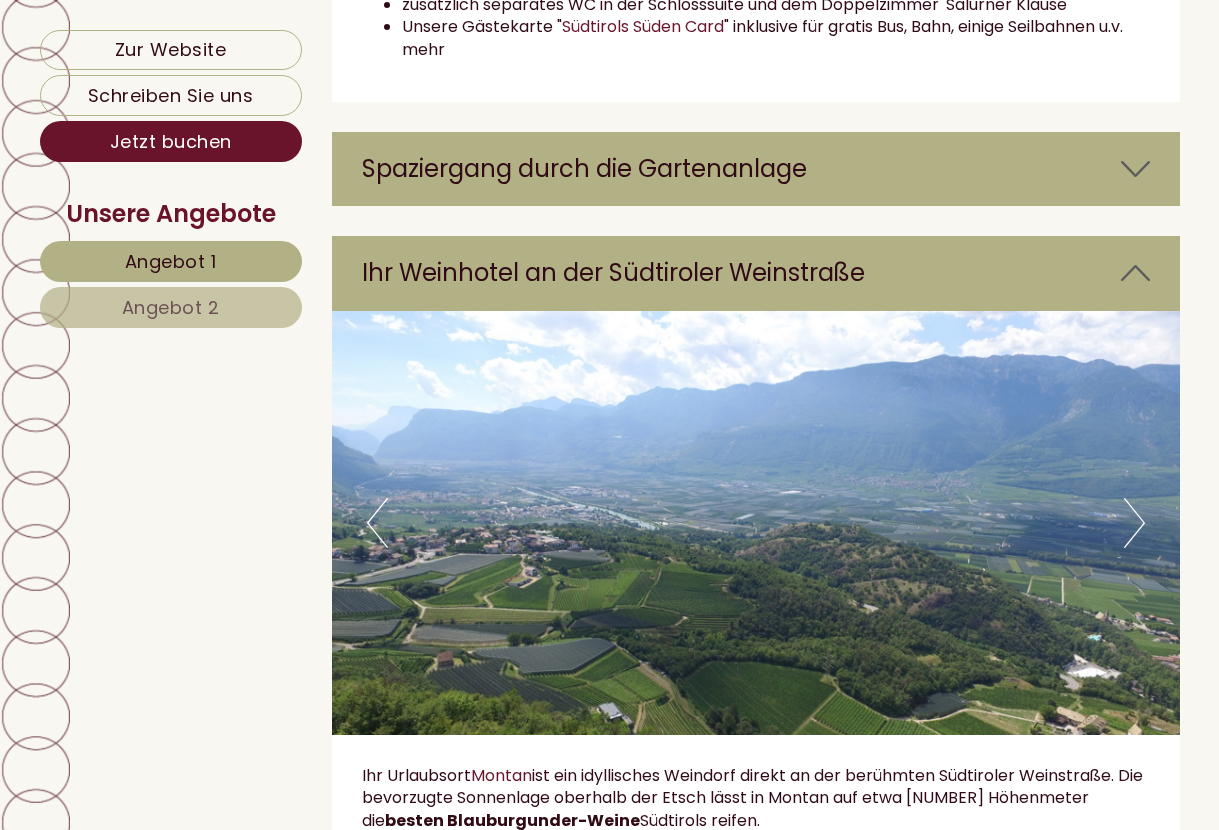 click on "Next" at bounding box center [1134, 523] 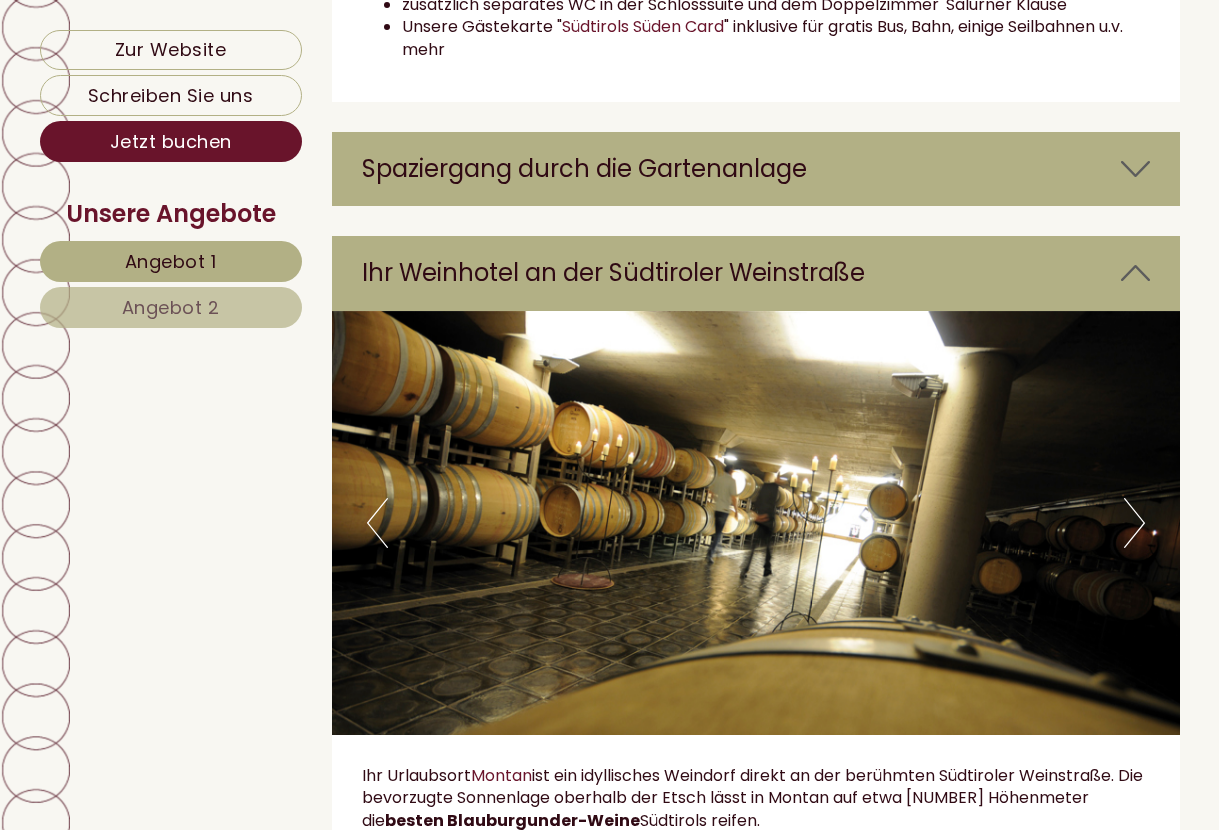 click on "Next" at bounding box center [1134, 523] 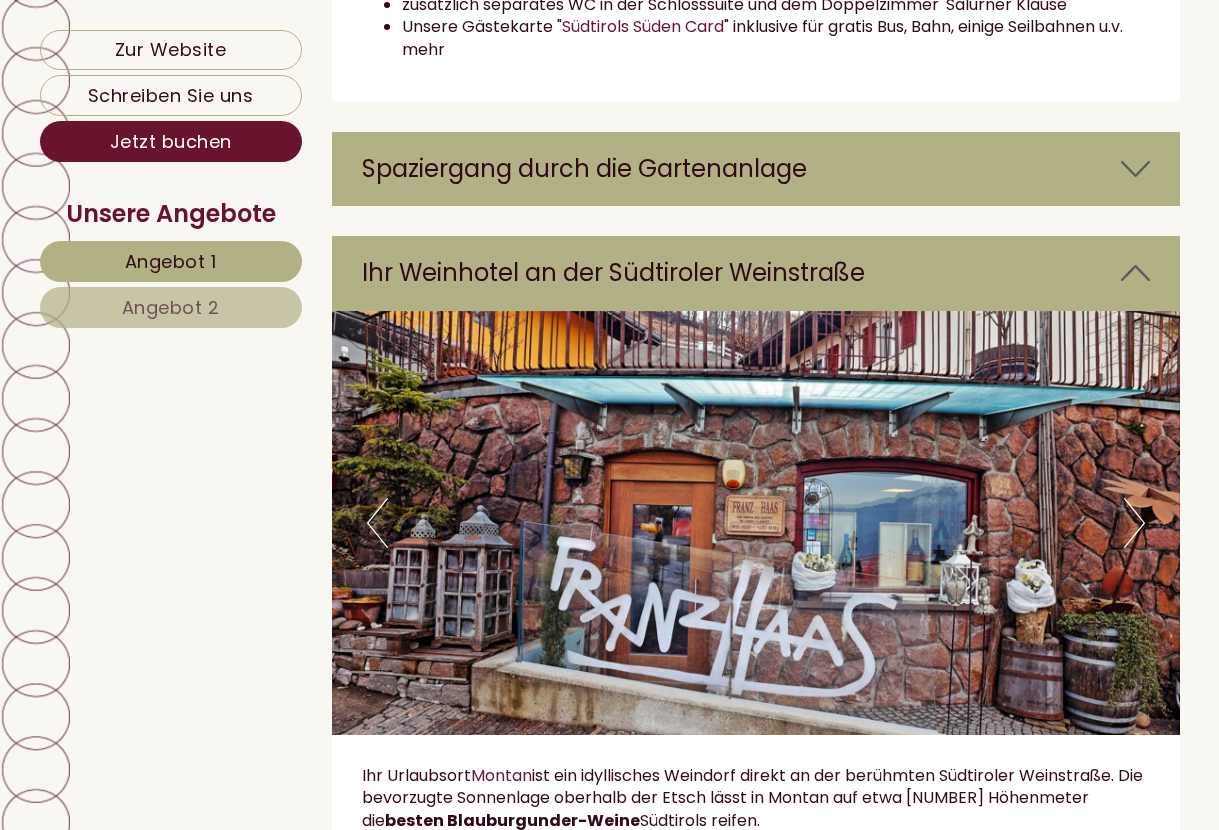 click on "Next" at bounding box center [1134, 523] 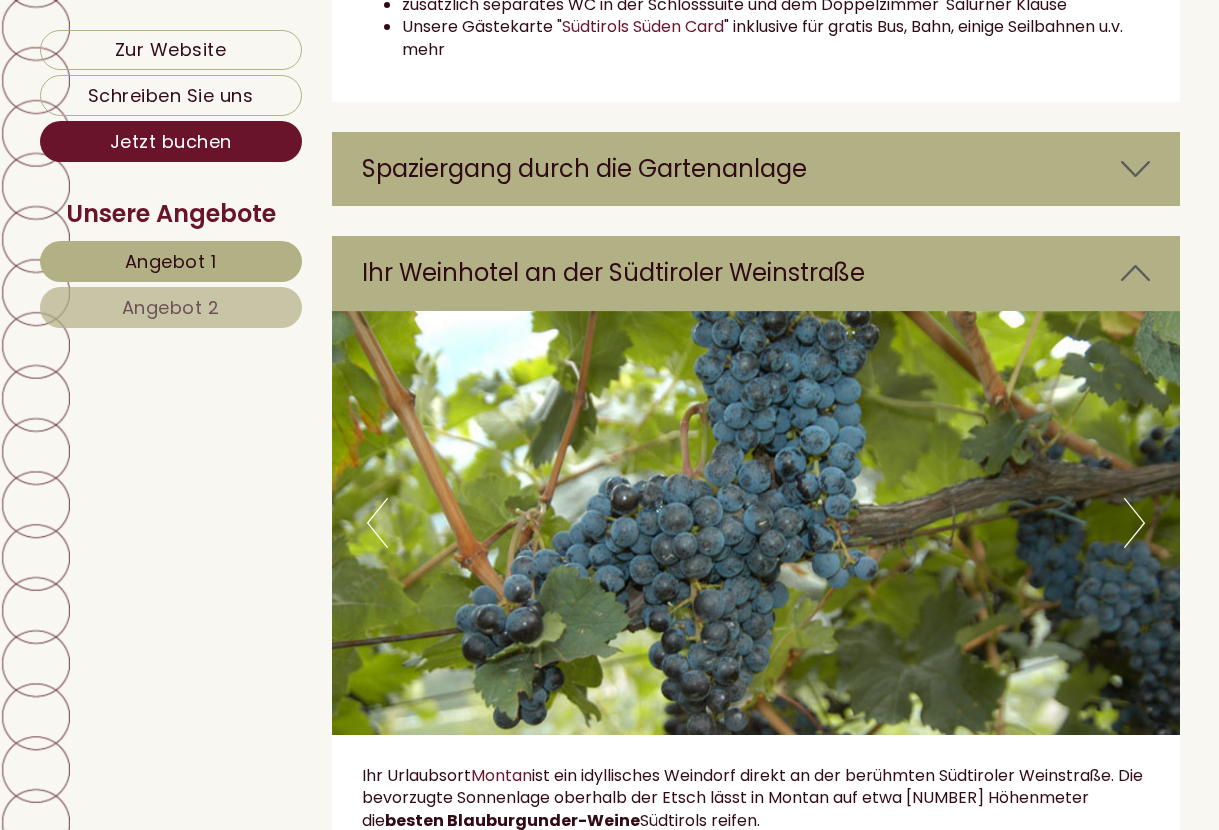 click on "Next" at bounding box center (1134, 523) 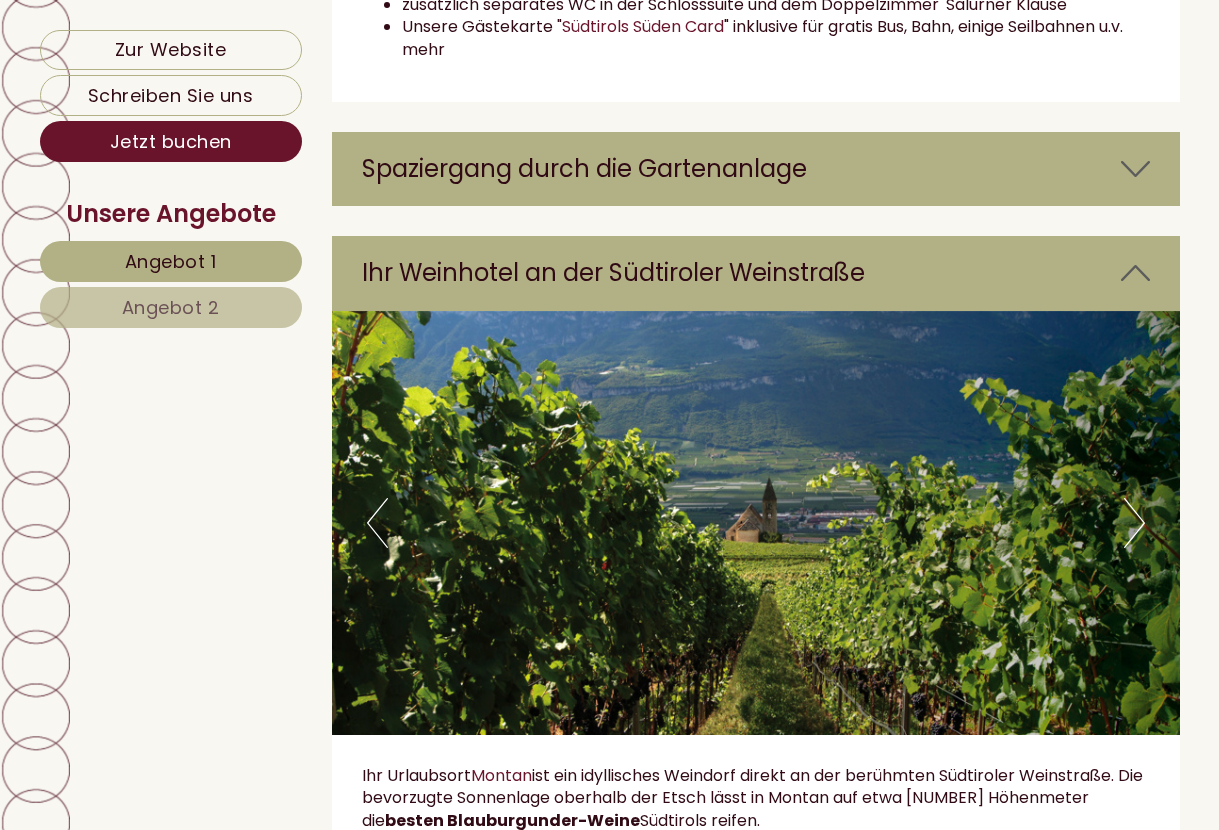 click on "Next" at bounding box center [1134, 523] 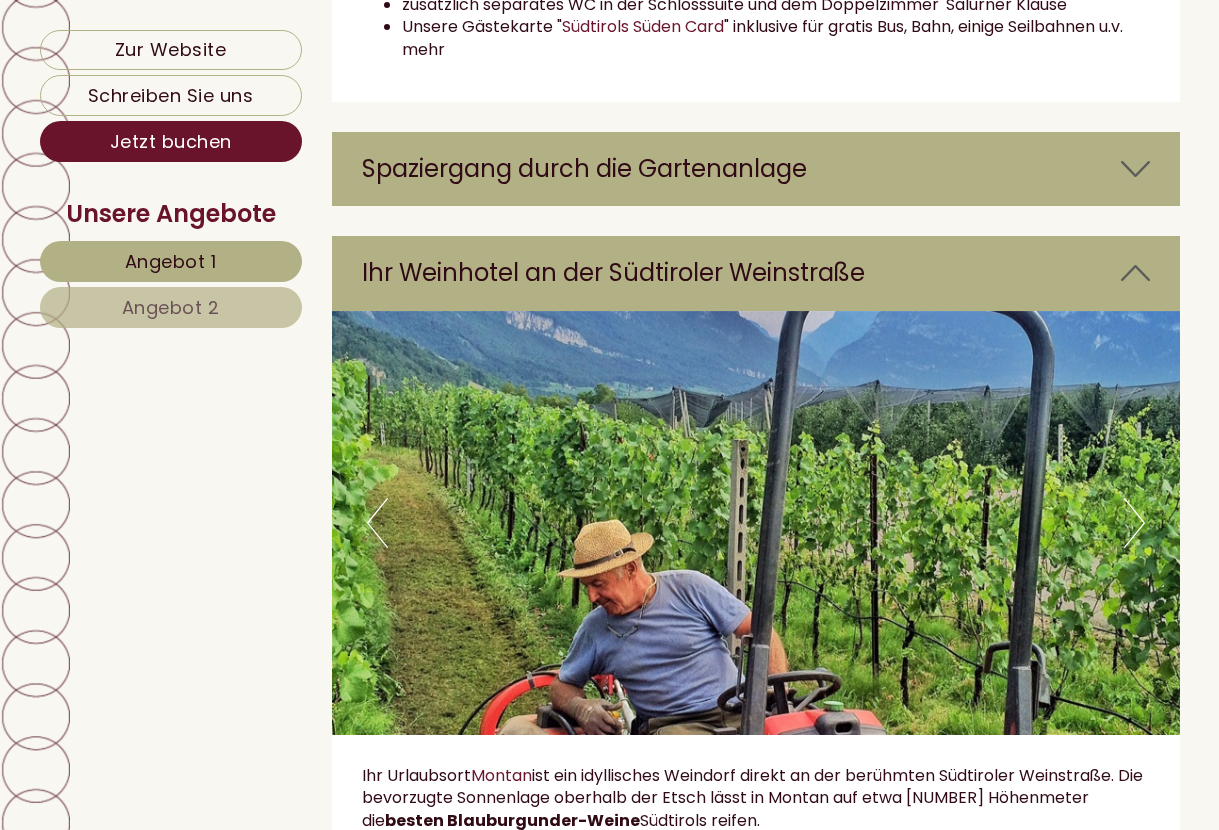 click at bounding box center [1135, 273] 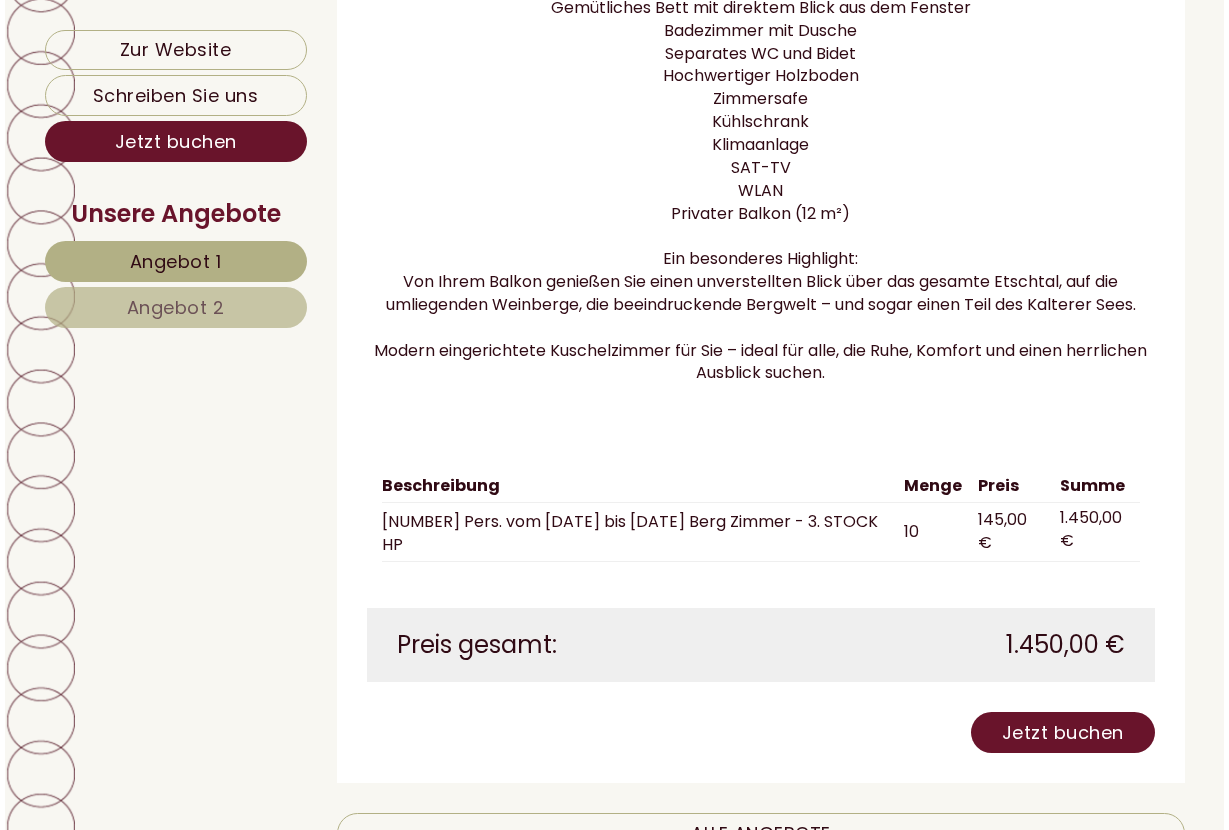 scroll, scrollTop: 1868, scrollLeft: 0, axis: vertical 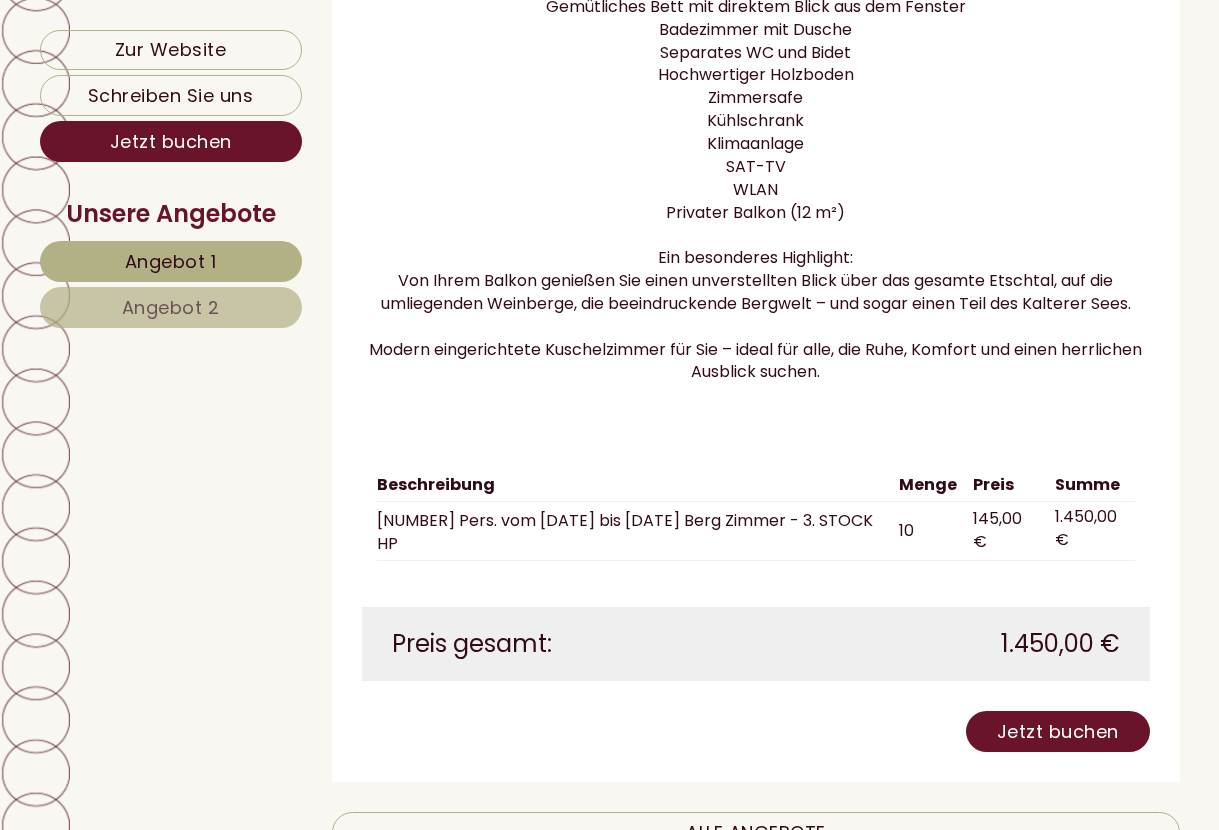 click on "Jetzt buchen" at bounding box center [1058, 731] 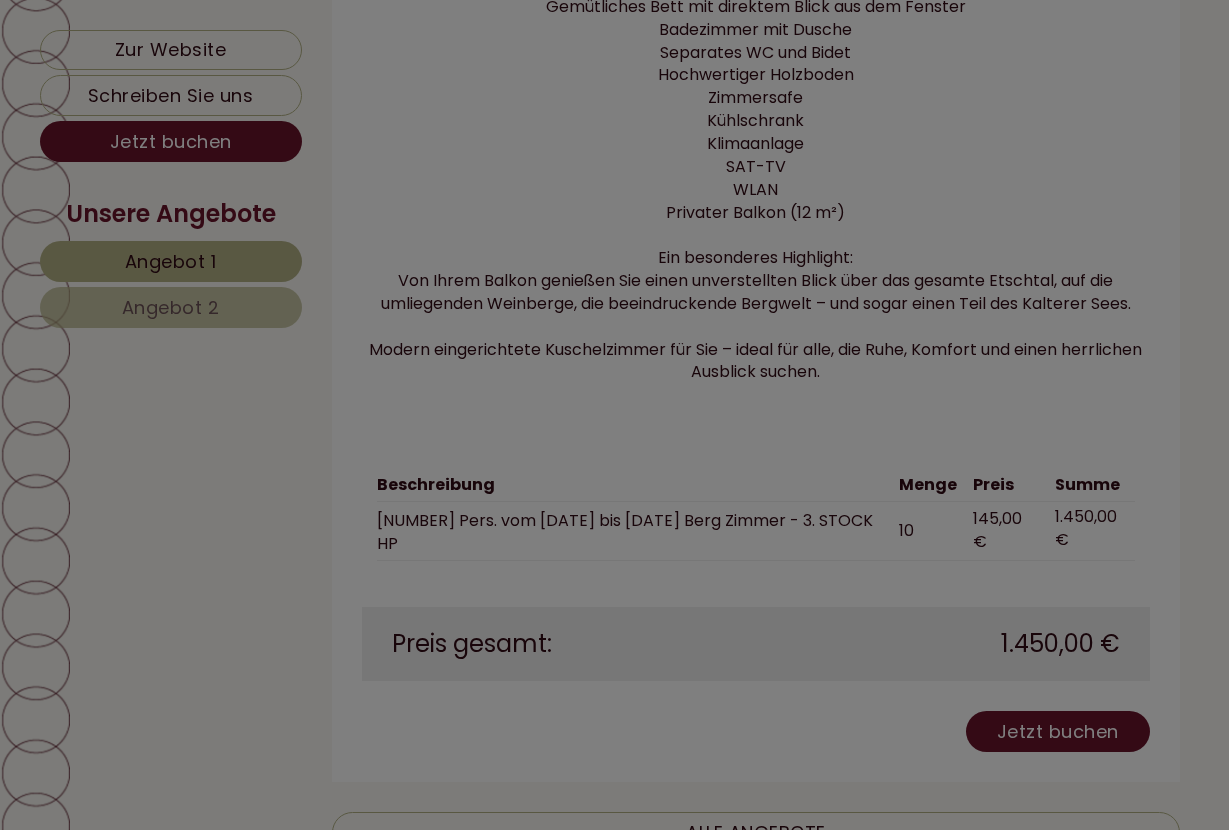scroll, scrollTop: 0, scrollLeft: 0, axis: both 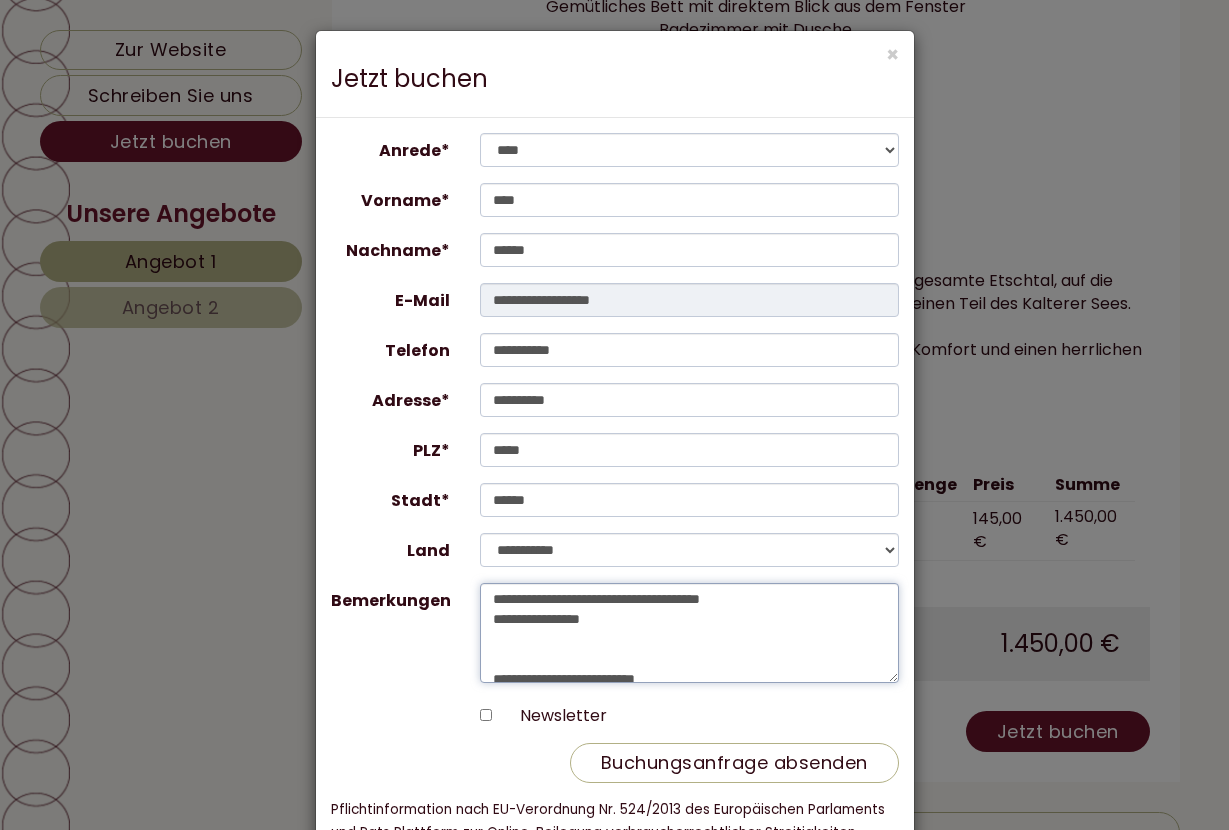 click on "**********" at bounding box center [689, 633] 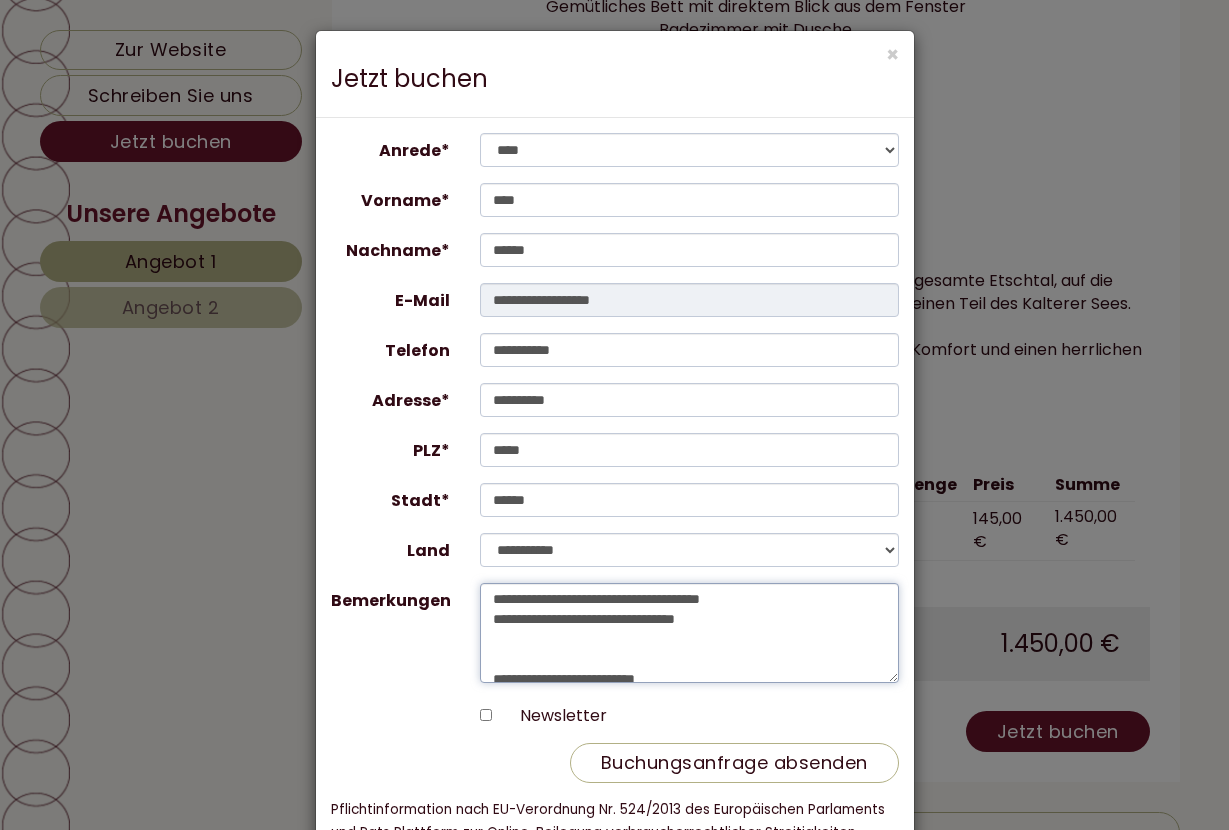 click on "**********" at bounding box center [689, 633] 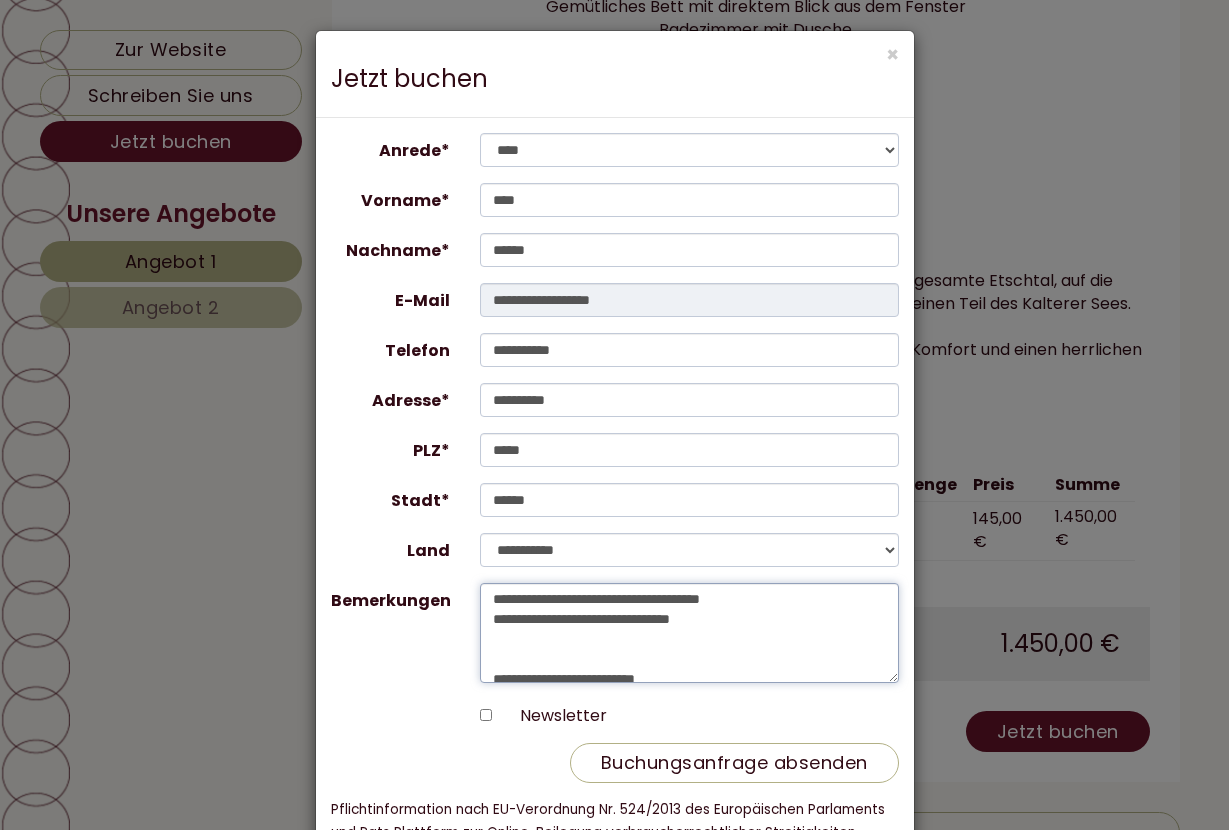 click on "**********" at bounding box center (689, 633) 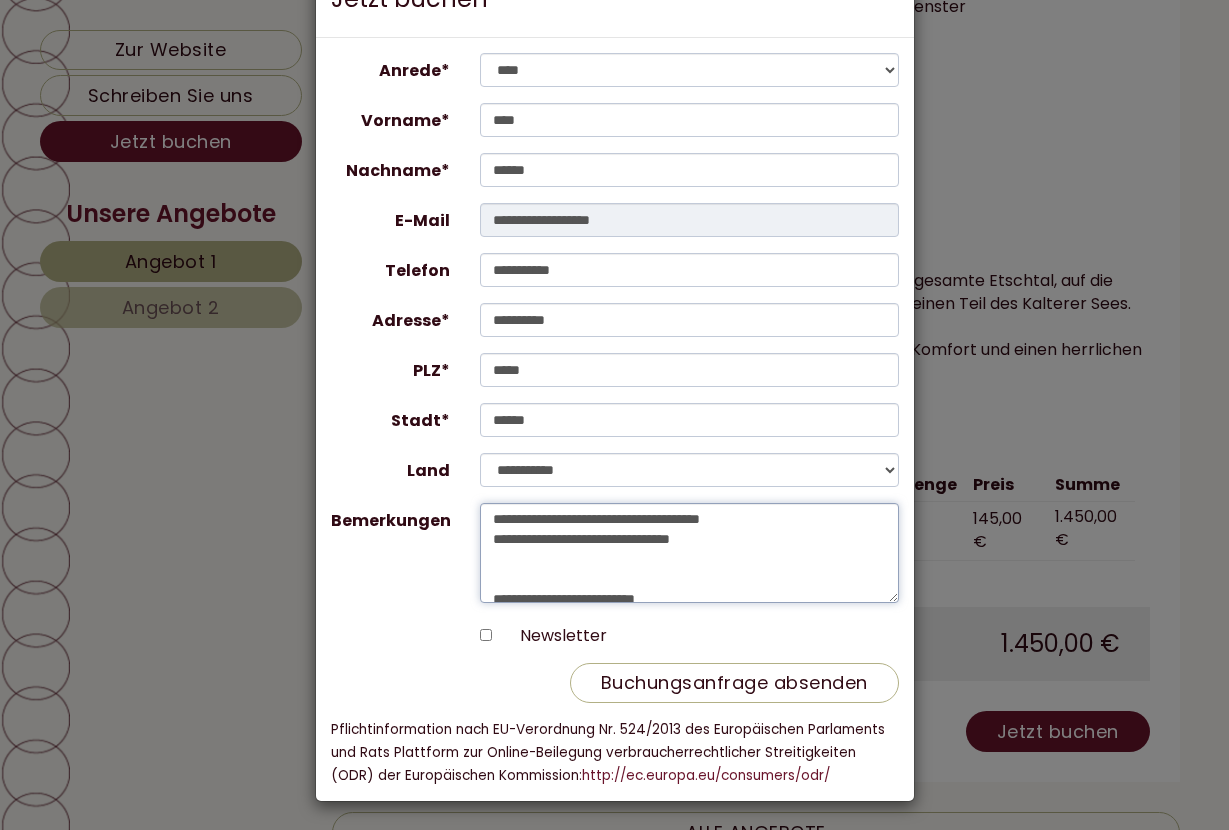 scroll, scrollTop: 79, scrollLeft: 0, axis: vertical 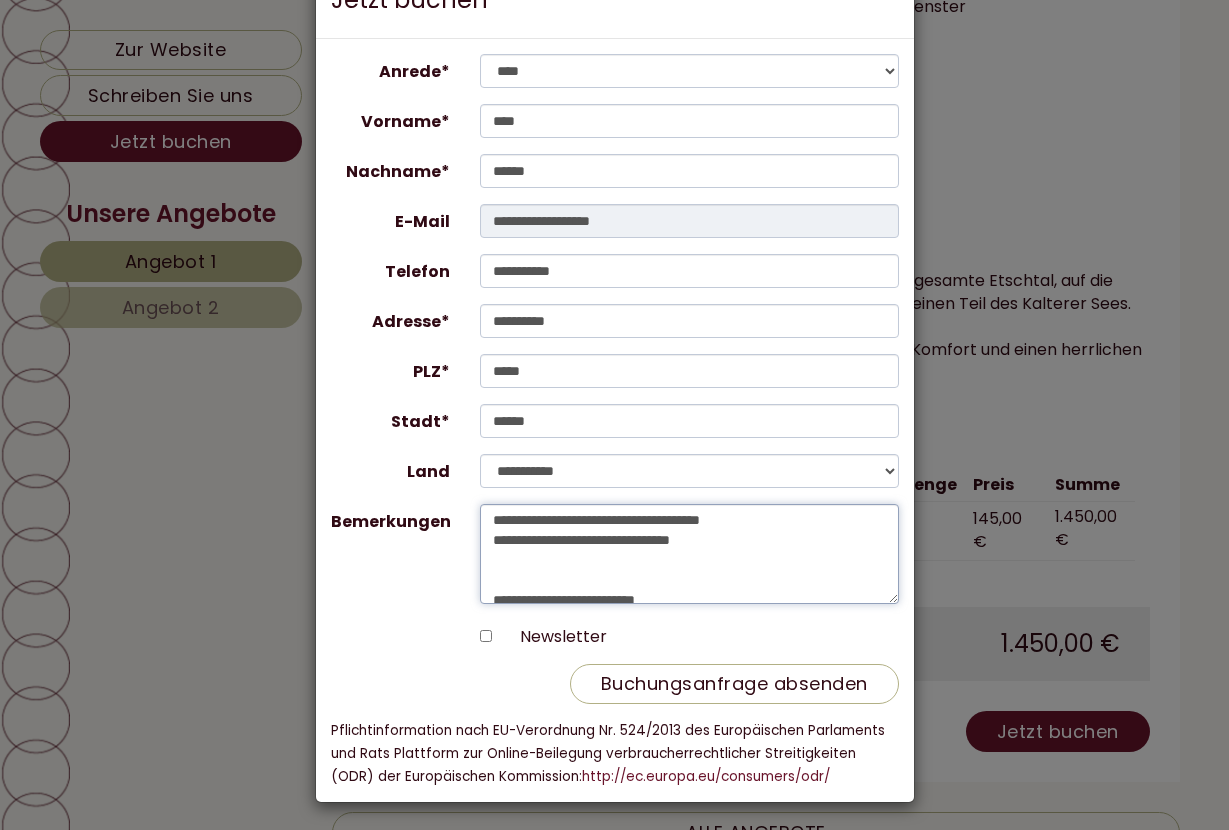 click on "**********" at bounding box center [689, 554] 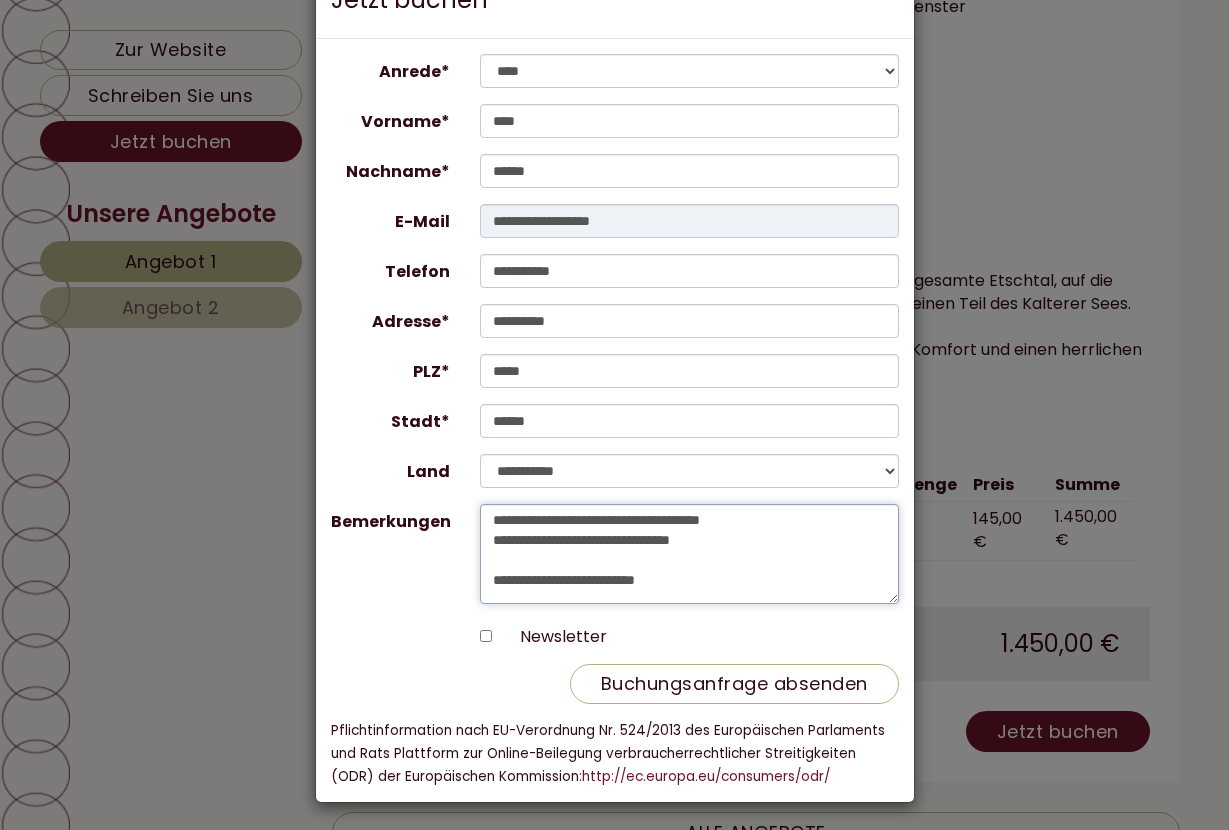 click on "**********" at bounding box center [689, 554] 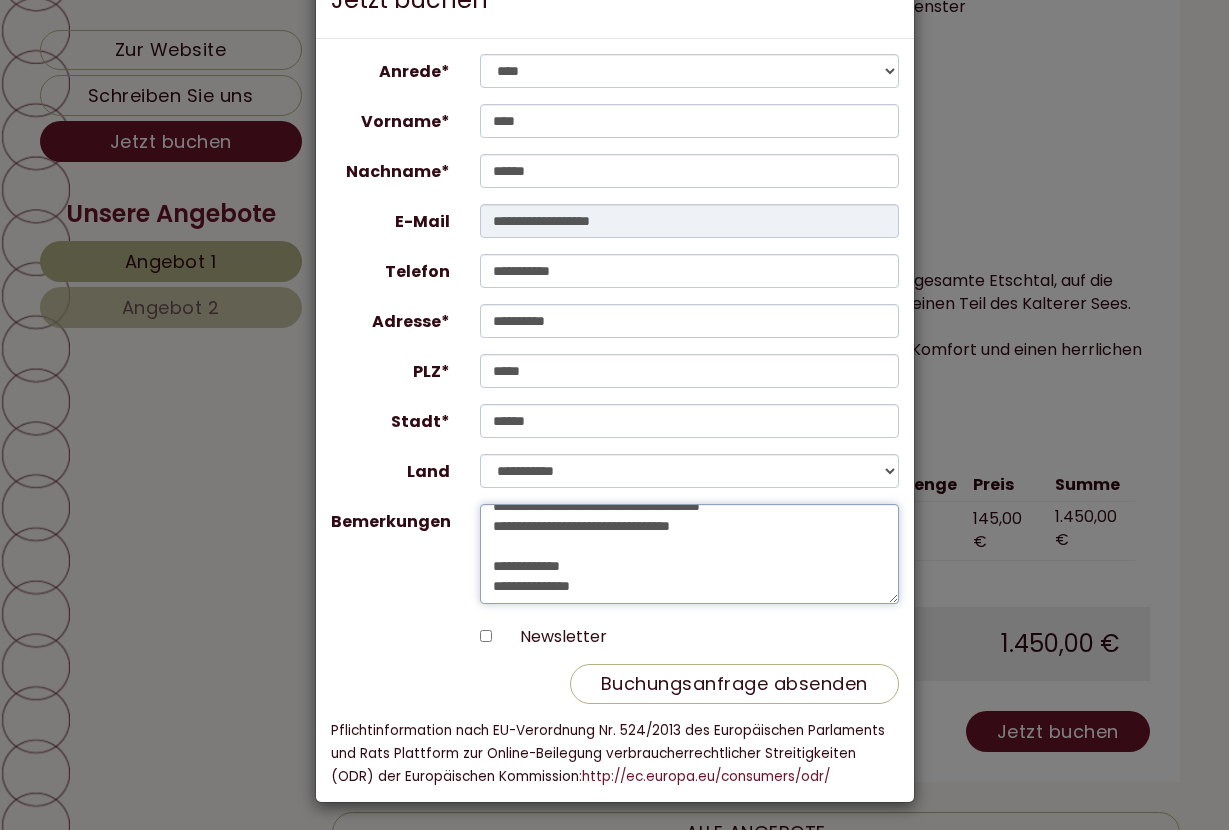 scroll, scrollTop: 9, scrollLeft: 0, axis: vertical 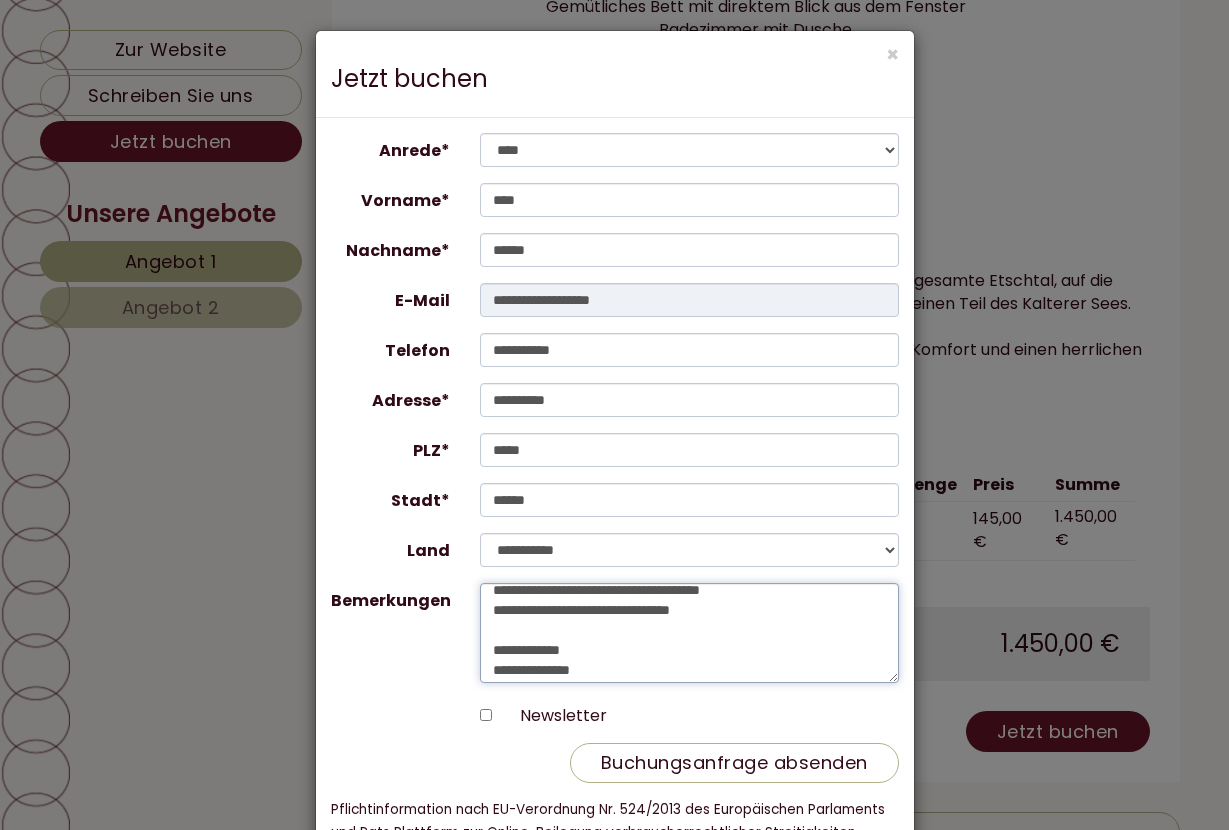 type on "**********" 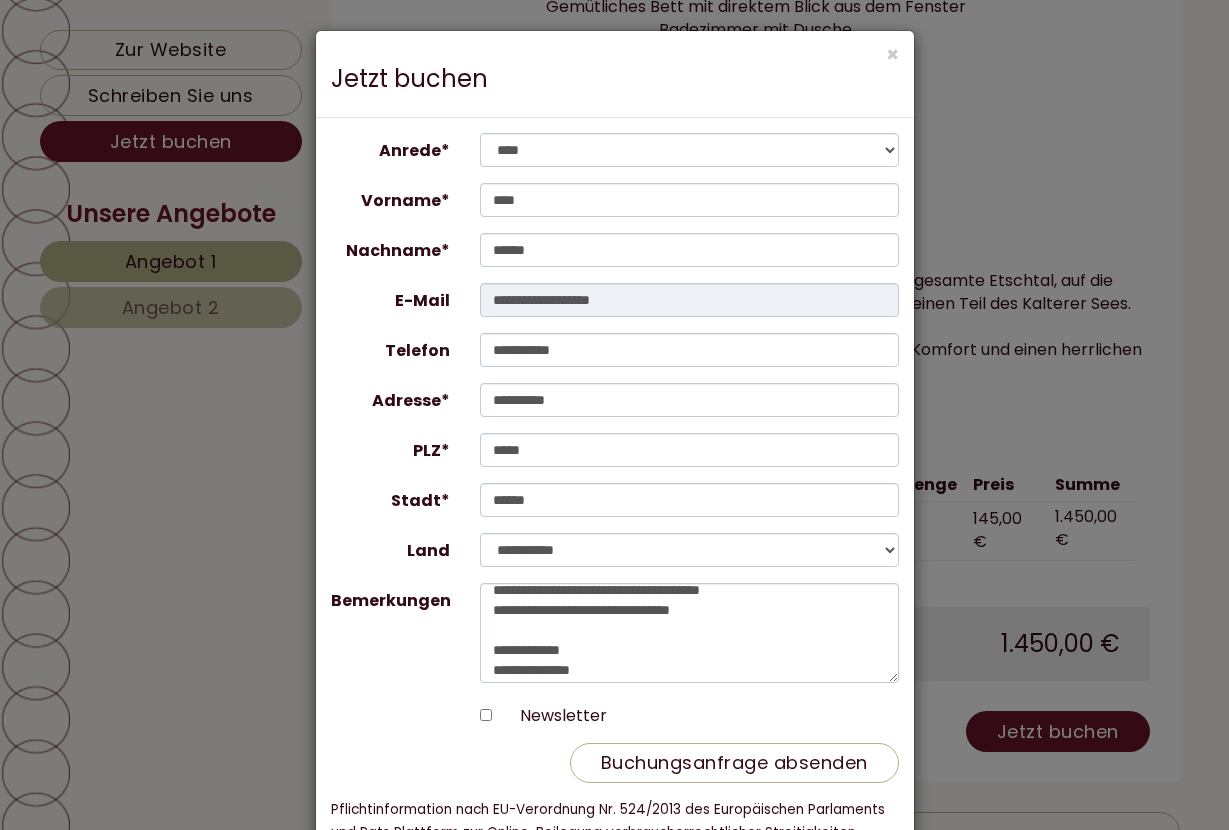 click on "Buchungsanfrage absenden" at bounding box center [734, 763] 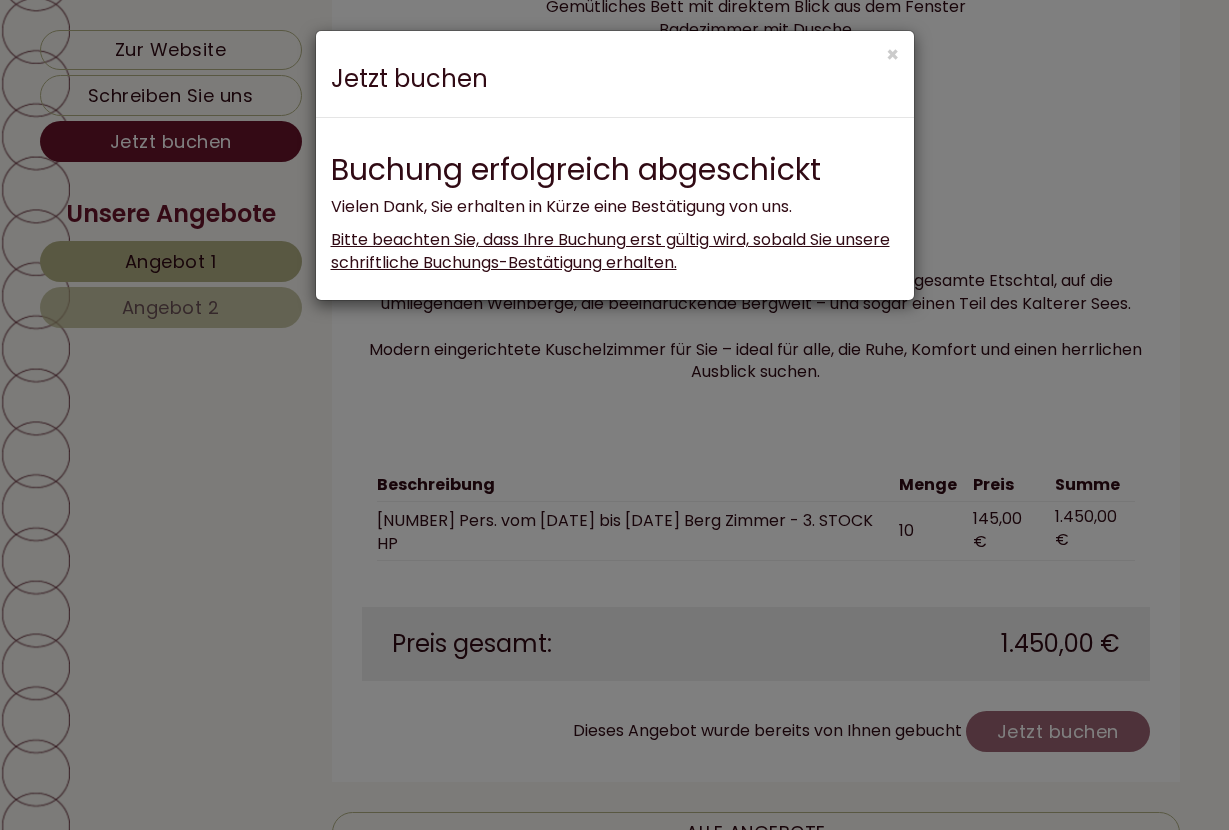 click on "Anrede*
[GENDER]
[GENDER]
[GENDER]
[GENDER]
[GENDER]
Vorname*
[FIRST]
Nachname*
[LAST]
E-Mail
[EMAIL]
Telefon
[PHONE]
Adresse*
[STREET]
PLZ*
[ZIP]
Stadt*
[CITY]
Land
[COUNTRY]
[COUNTRY]
[COUNTRY]
[COUNTRY]
[COUNTRY]
[COUNTRY]
[COUNTRY]
[COUNTRY]
[COUNTRY]" at bounding box center [614, 415] 